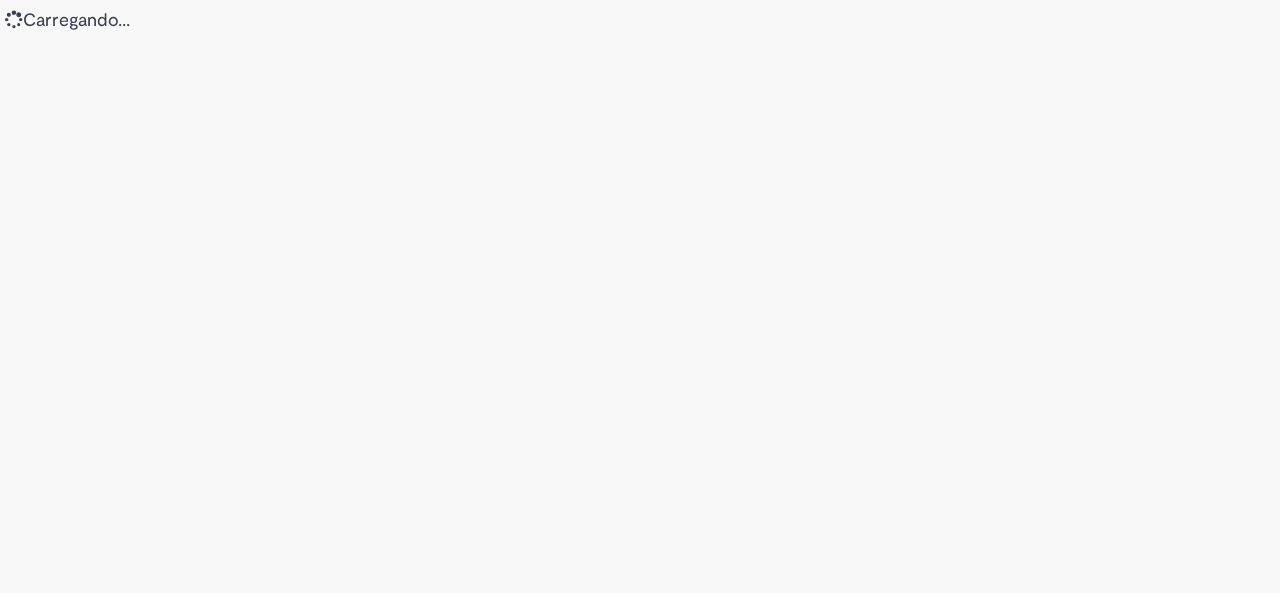 scroll, scrollTop: 0, scrollLeft: 0, axis: both 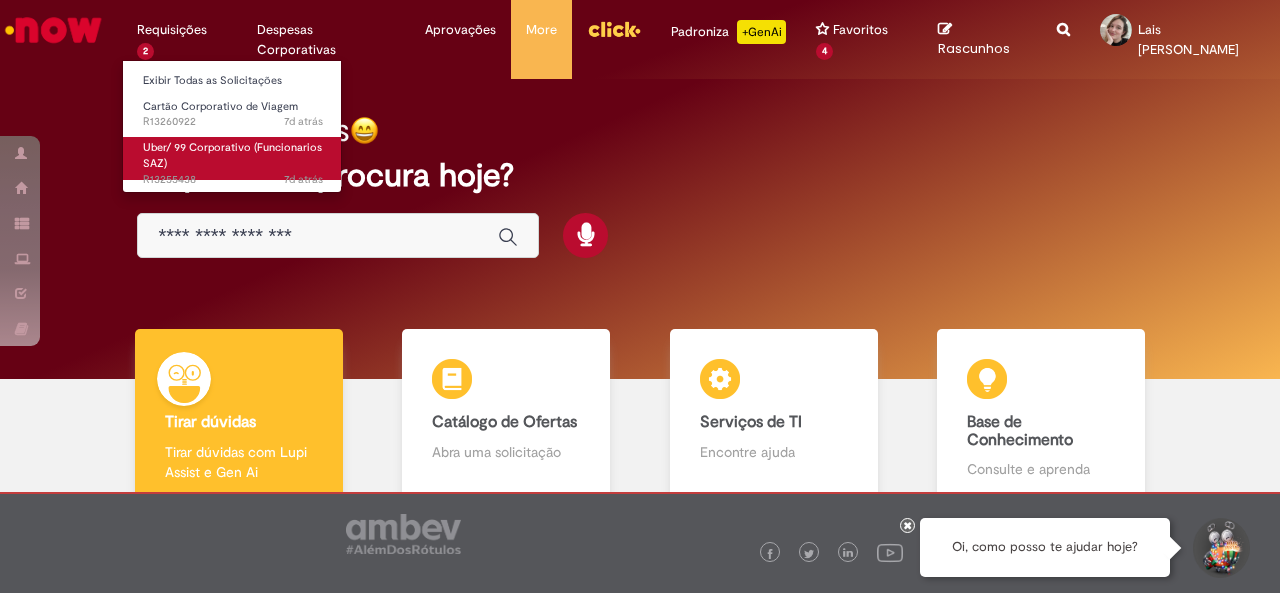 click on "7d atrás 7 dias atrás  R13255438" at bounding box center [233, 180] 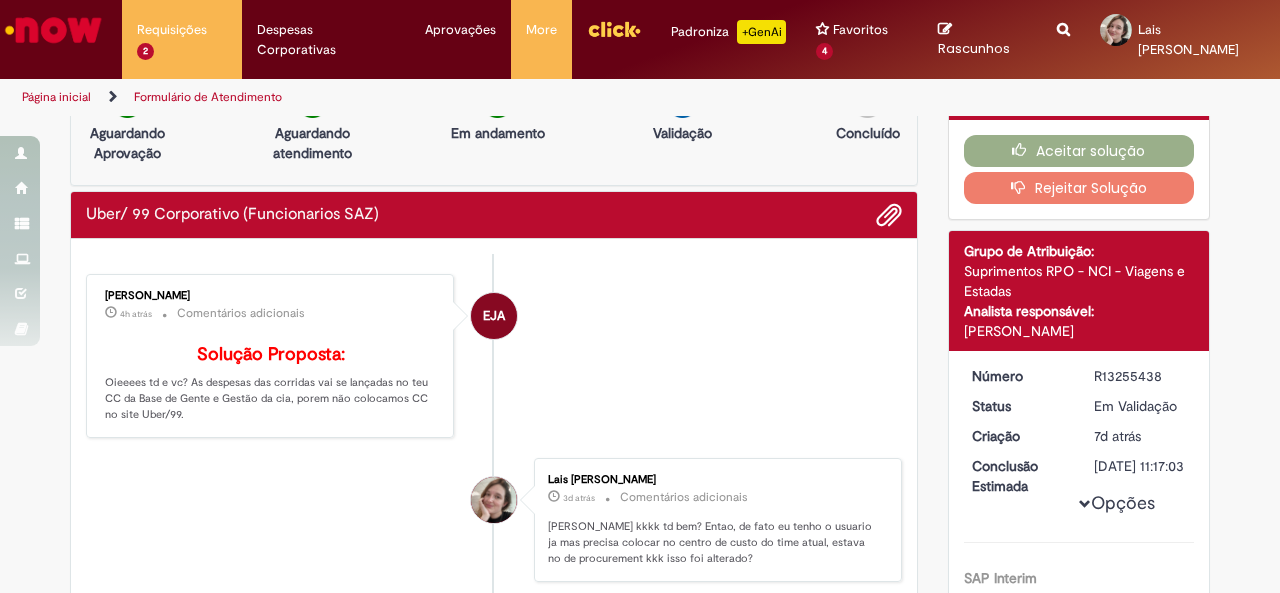 scroll, scrollTop: 0, scrollLeft: 0, axis: both 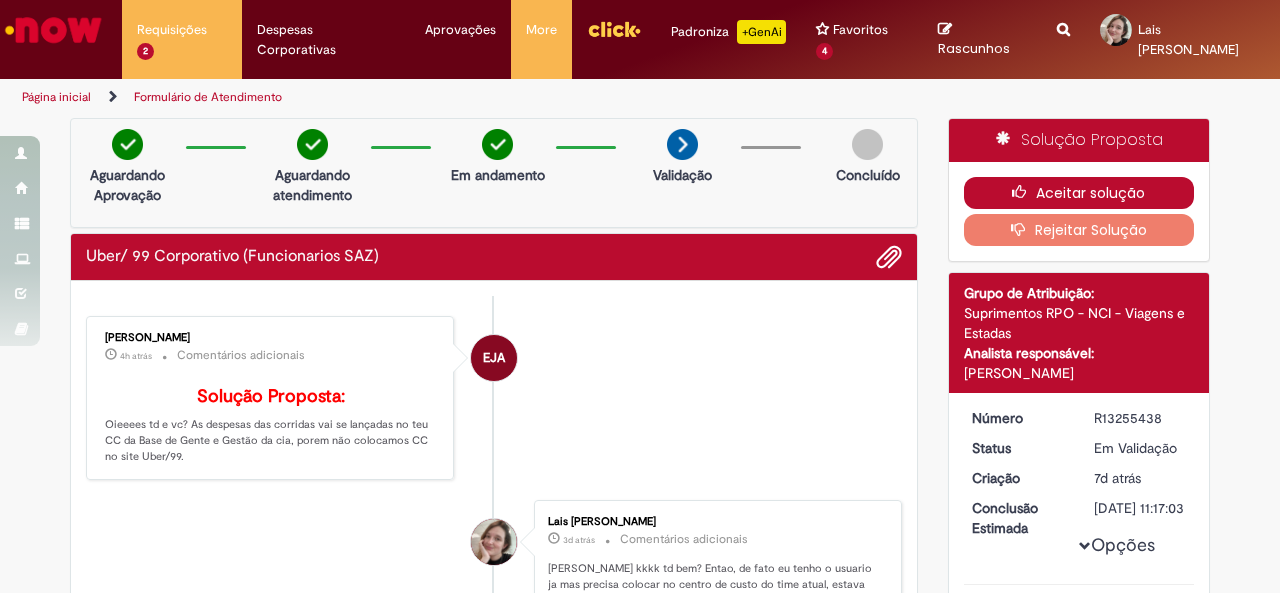 click on "Aceitar solução" at bounding box center (1079, 193) 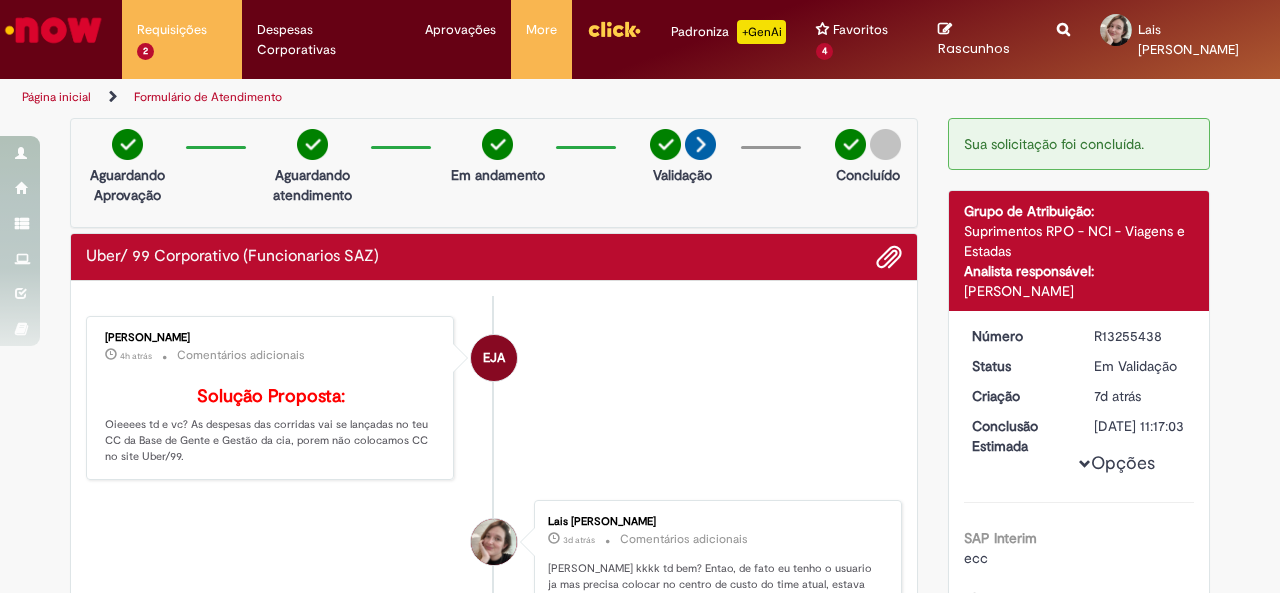 click on "Sua solicitação foi concluída.
Detalhes do tíquete
Grupo de Atribuição:
Suprimentos RPO - NCI - Viagens e Estadas
Analista responsável:
[PERSON_NAME]
Número
R13255438
Status
Em [GEOGRAPHIC_DATA]
Criação
7d atrás 7 dias atrás
Conclusão Estimada
[DATE] 11:17:03
Opções
SAP Interim
ecc
Planta
Adm. AC Adm. Central HQ
Tipo da Solicitação
Funcionário Ambev
Funcionário Ambev
Click to view Funcionário Ambev   Click to view Funcionário Ambev
Descrição
Solicito acesso ao uber corporativo" at bounding box center (1079, 566) 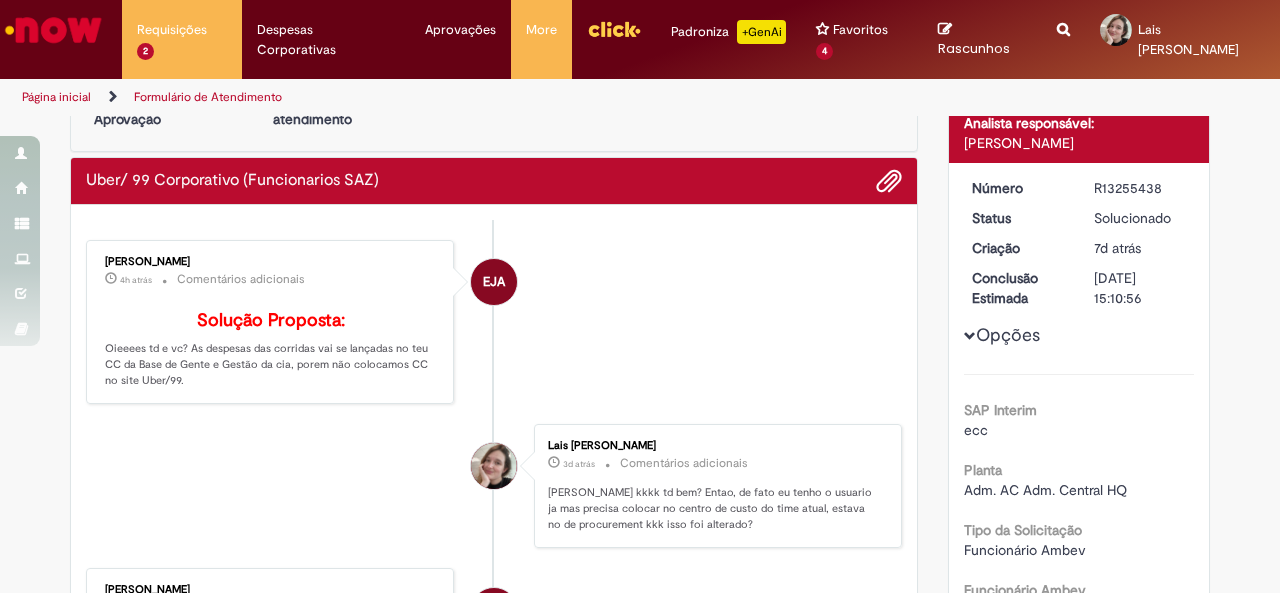 scroll, scrollTop: 300, scrollLeft: 0, axis: vertical 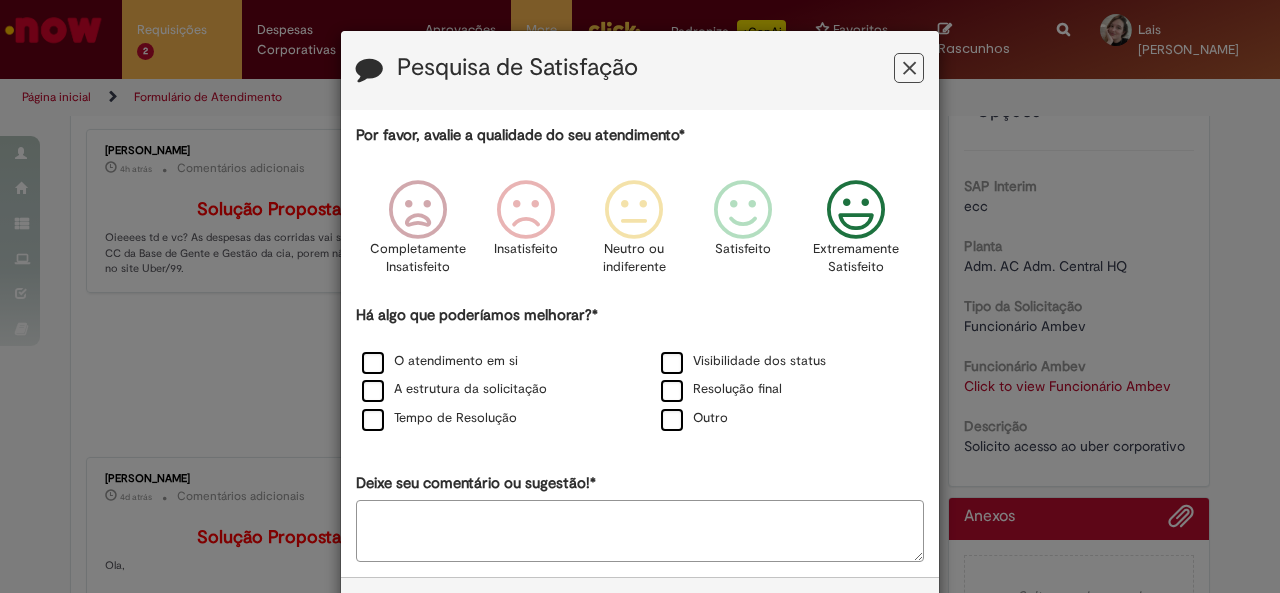 click at bounding box center [856, 210] 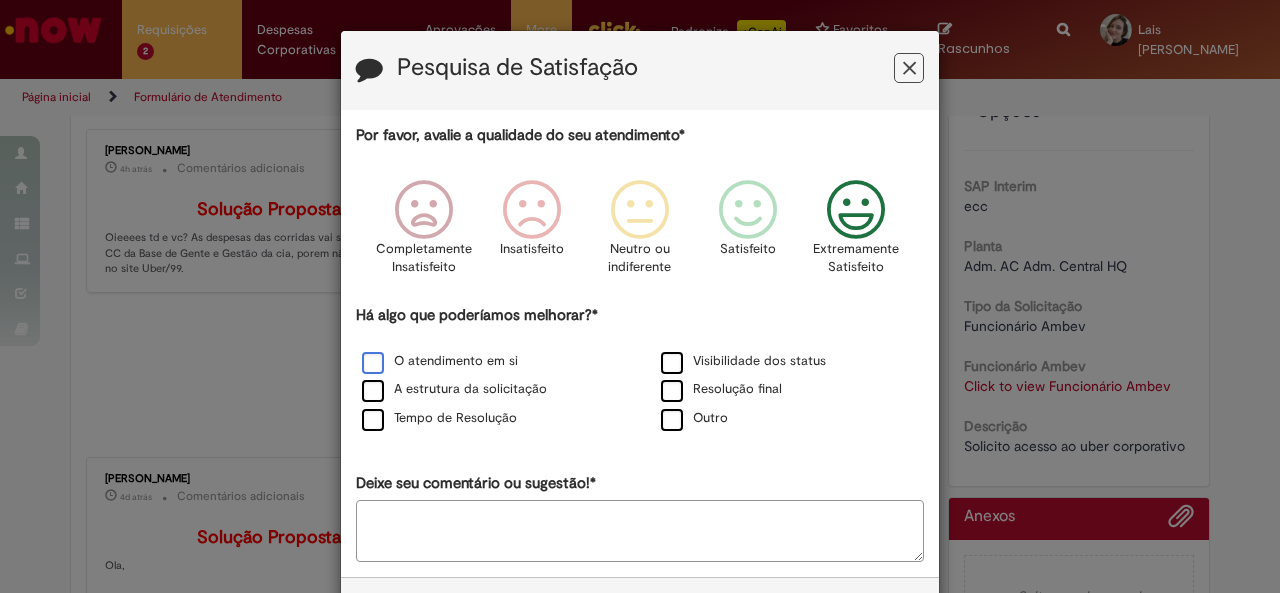 click on "O atendimento em si" at bounding box center [440, 361] 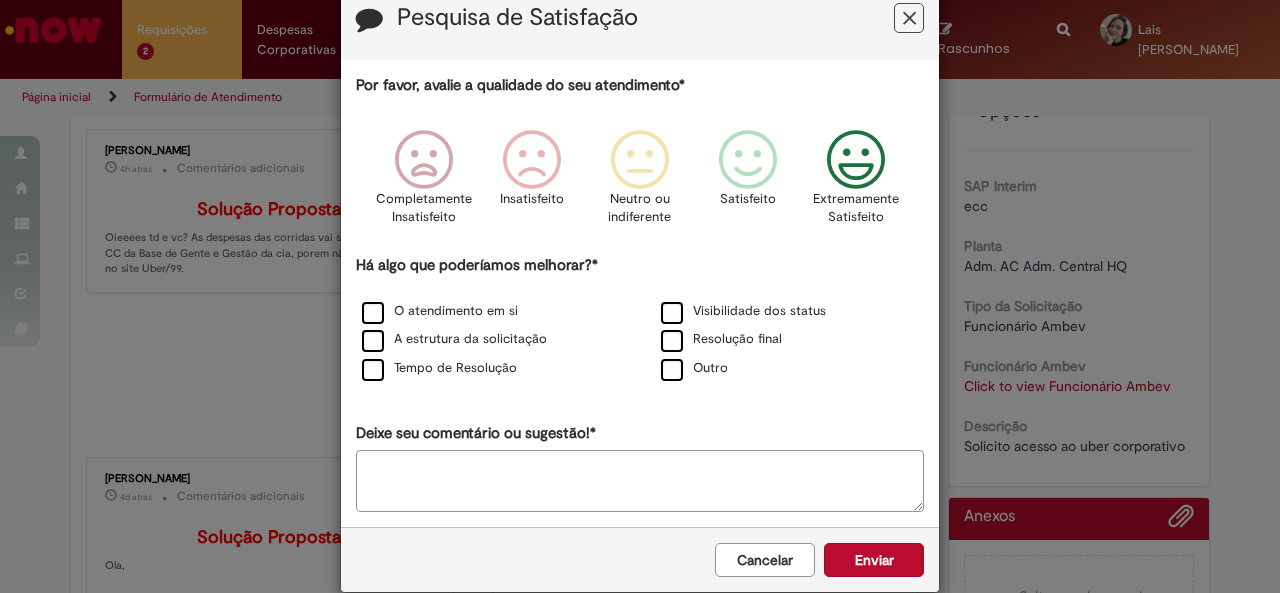 scroll, scrollTop: 77, scrollLeft: 0, axis: vertical 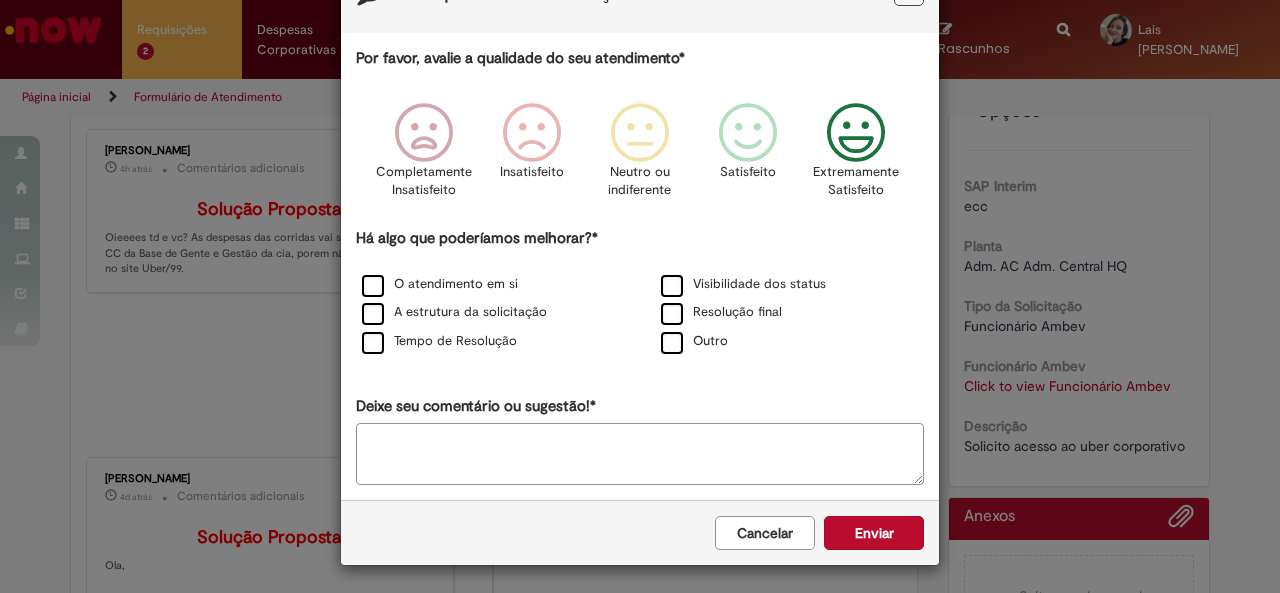 drag, startPoint x: 866, startPoint y: 537, endPoint x: 818, endPoint y: 503, distance: 58.821766 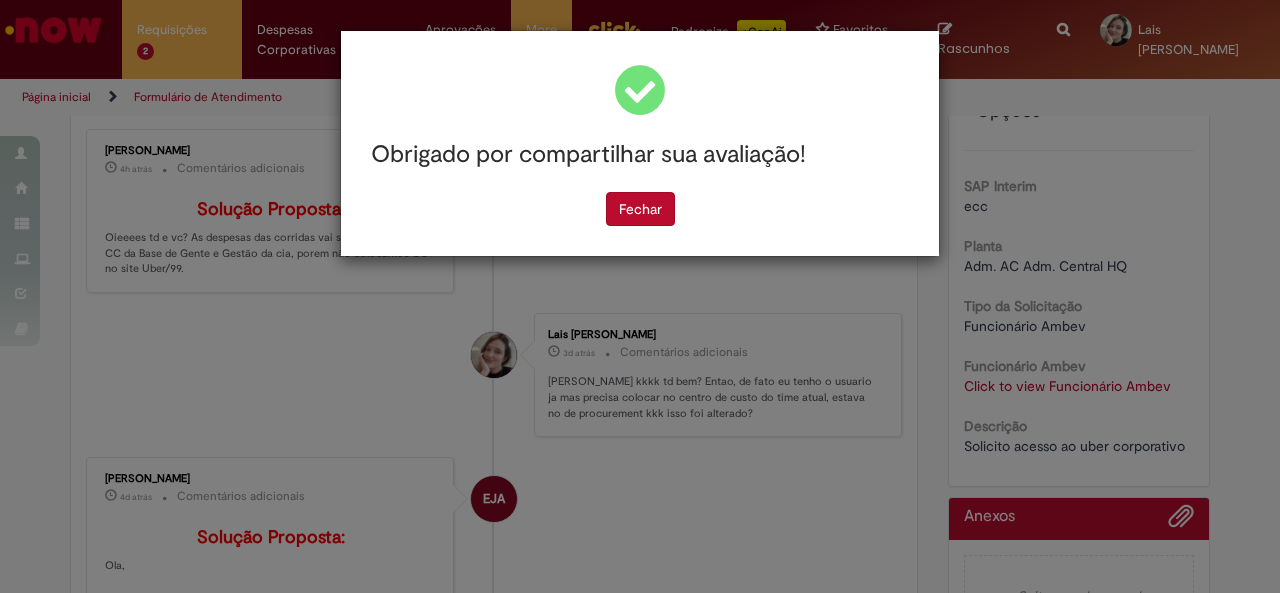 scroll, scrollTop: 0, scrollLeft: 0, axis: both 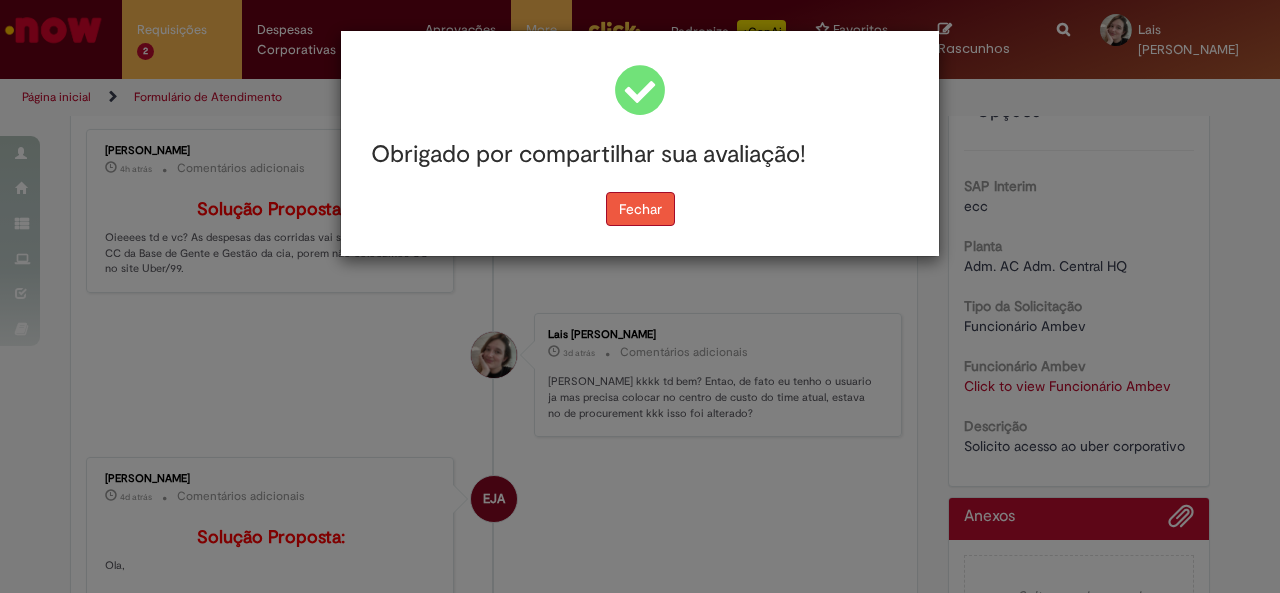 click on "Fechar" at bounding box center [640, 209] 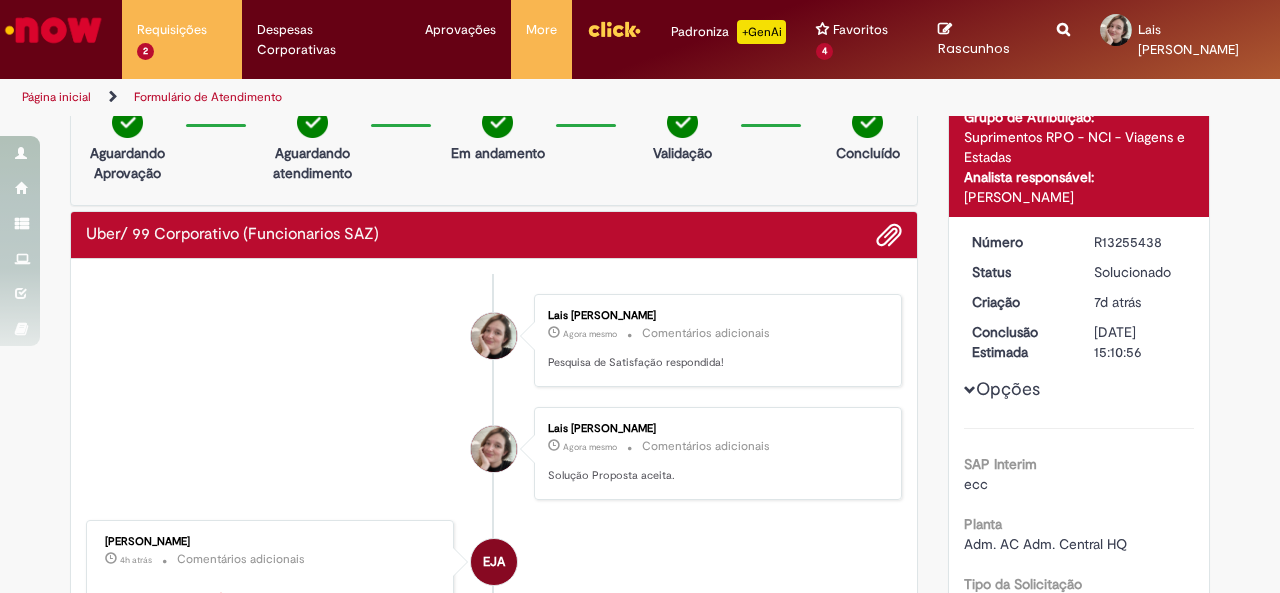 scroll, scrollTop: 0, scrollLeft: 0, axis: both 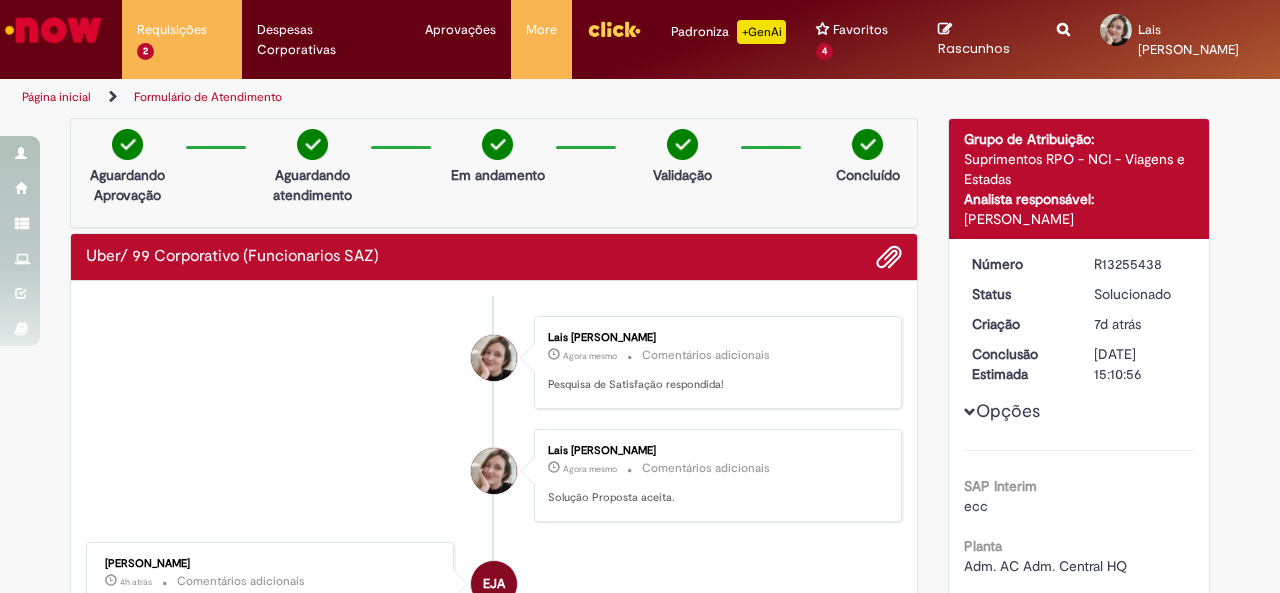 click on "Lais [PERSON_NAME]
Agora mesmo Agora mesmo     Comentários adicionais
Pesquisa de Satisfação respondida!
[PERSON_NAME]
Agora mesmo Agora mesmo     Comentários adicionais
Solução Proposta aceita.
EJA
[PERSON_NAME]
4h atrás 4 horas atrás" at bounding box center (494, 974) 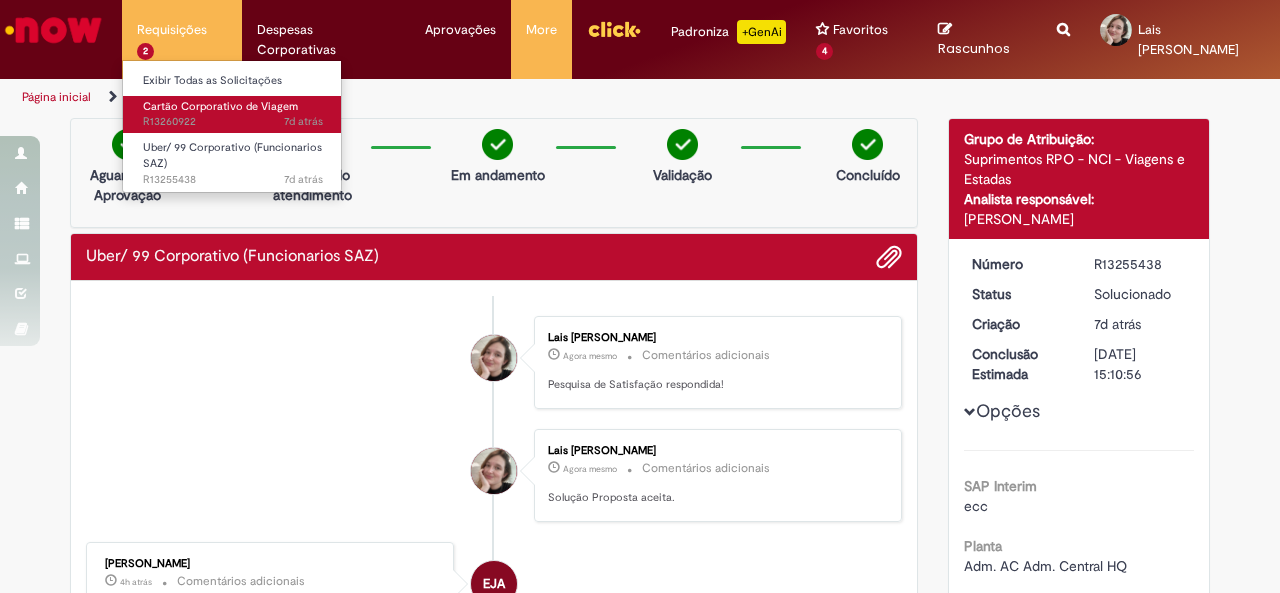click on "Cartão Corporativo de Viagem" at bounding box center [220, 106] 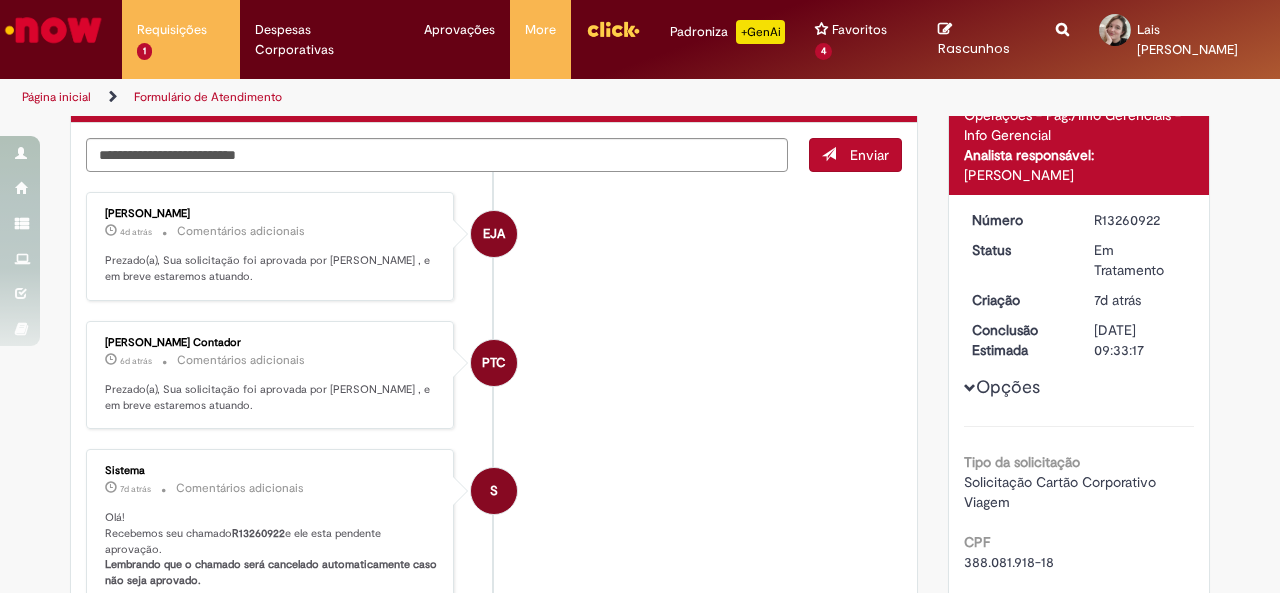 scroll, scrollTop: 0, scrollLeft: 0, axis: both 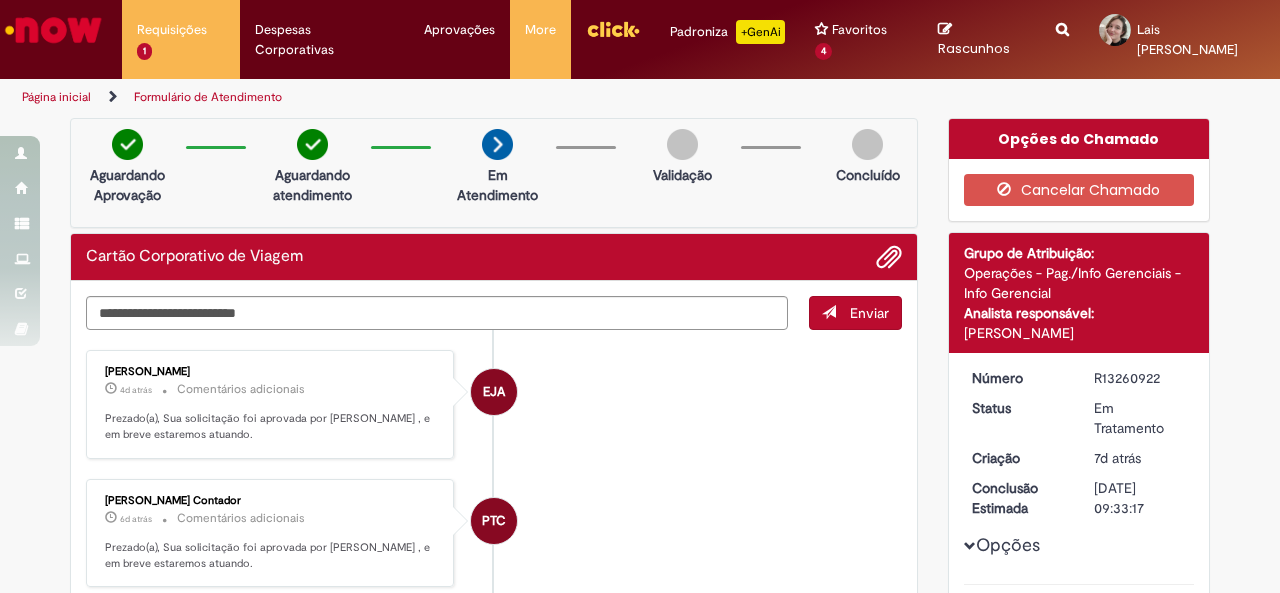 drag, startPoint x: 86, startPoint y: 100, endPoint x: 127, endPoint y: 104, distance: 41.19466 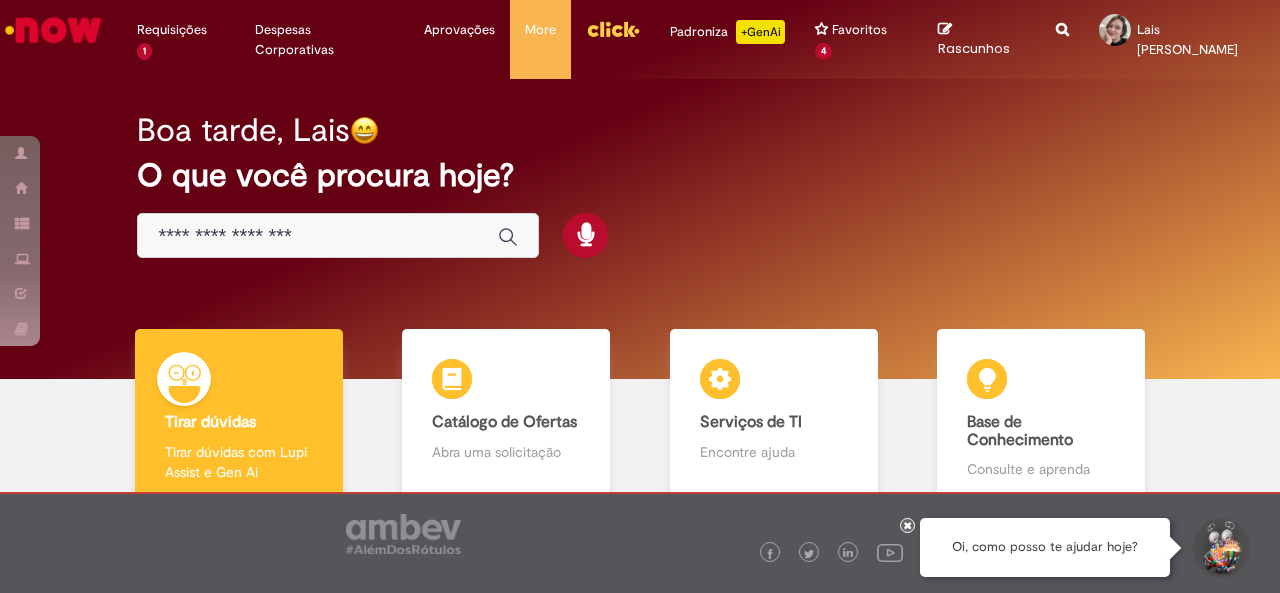 click at bounding box center (1062, 18) 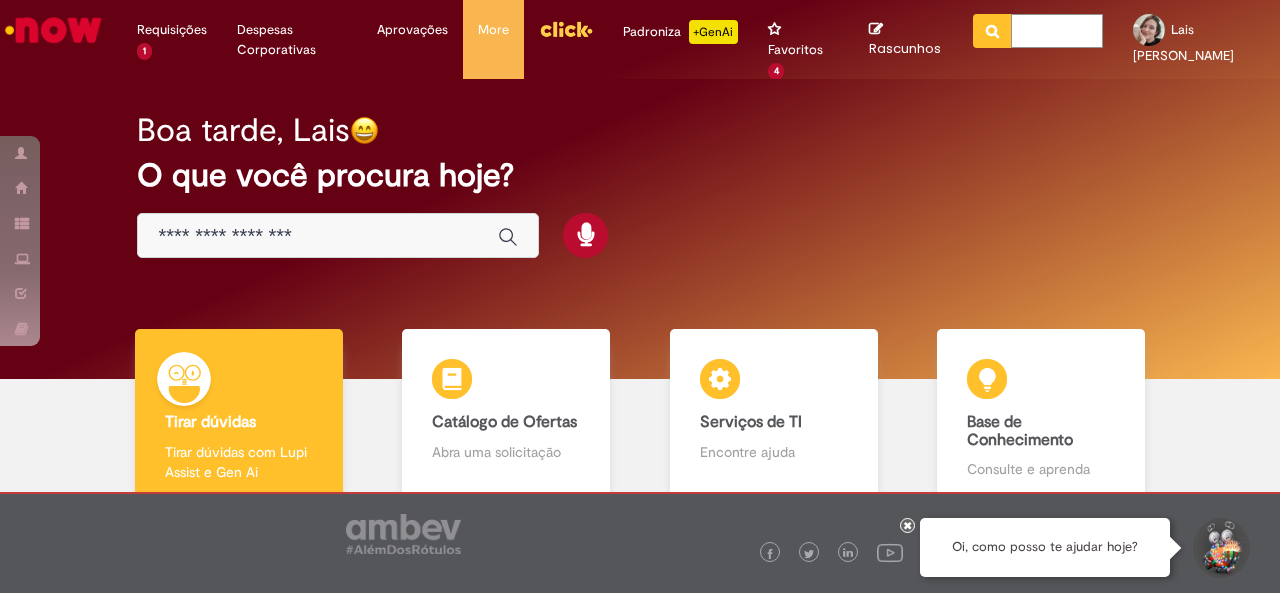 click at bounding box center [1057, 31] 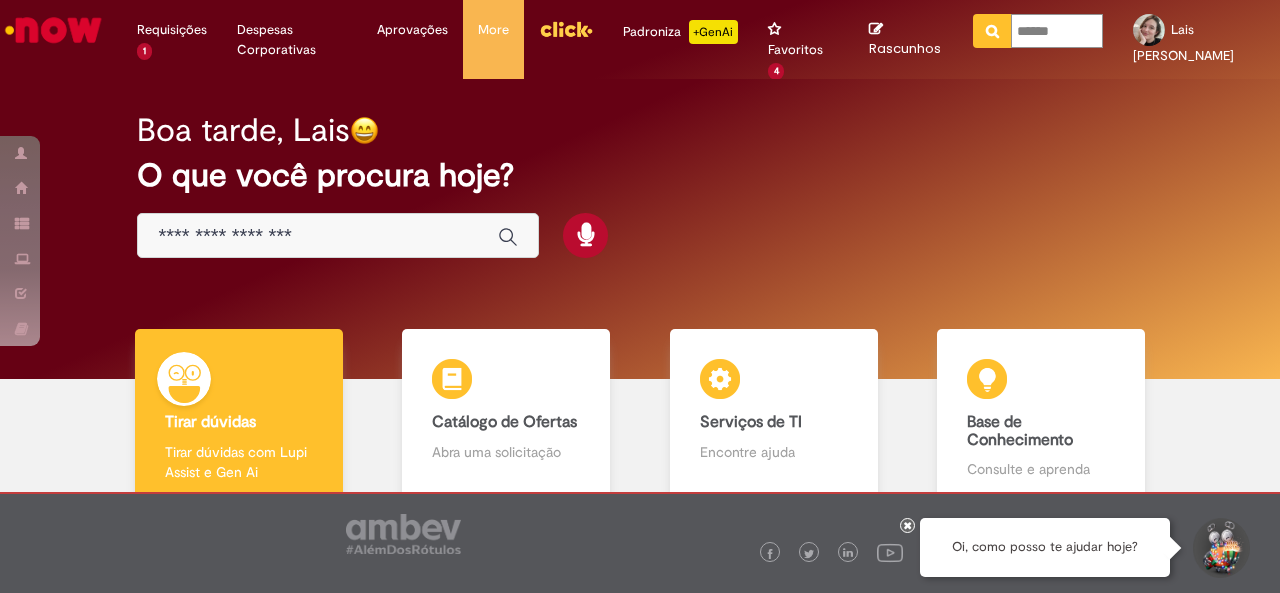 type on "******" 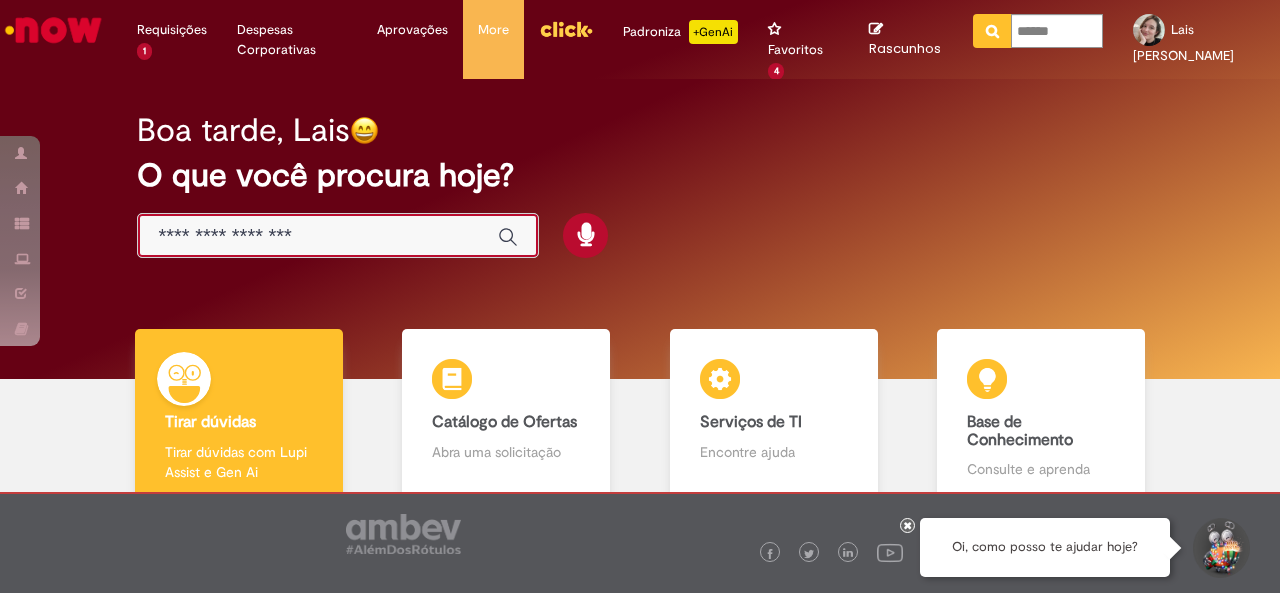 click at bounding box center [318, 236] 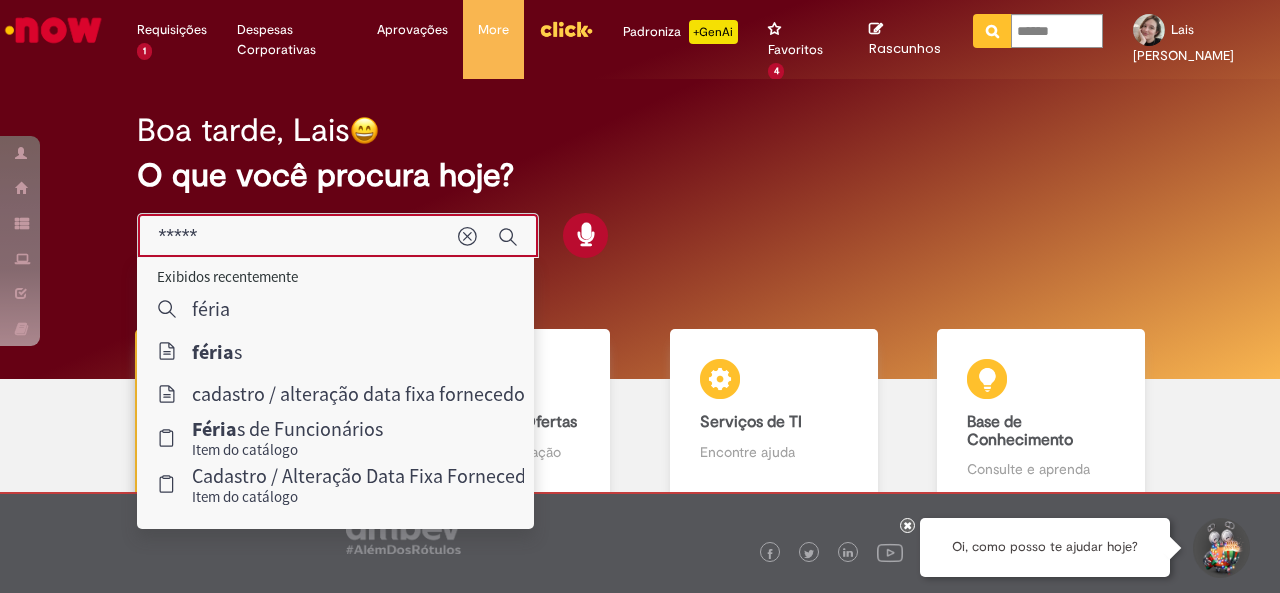 type on "******" 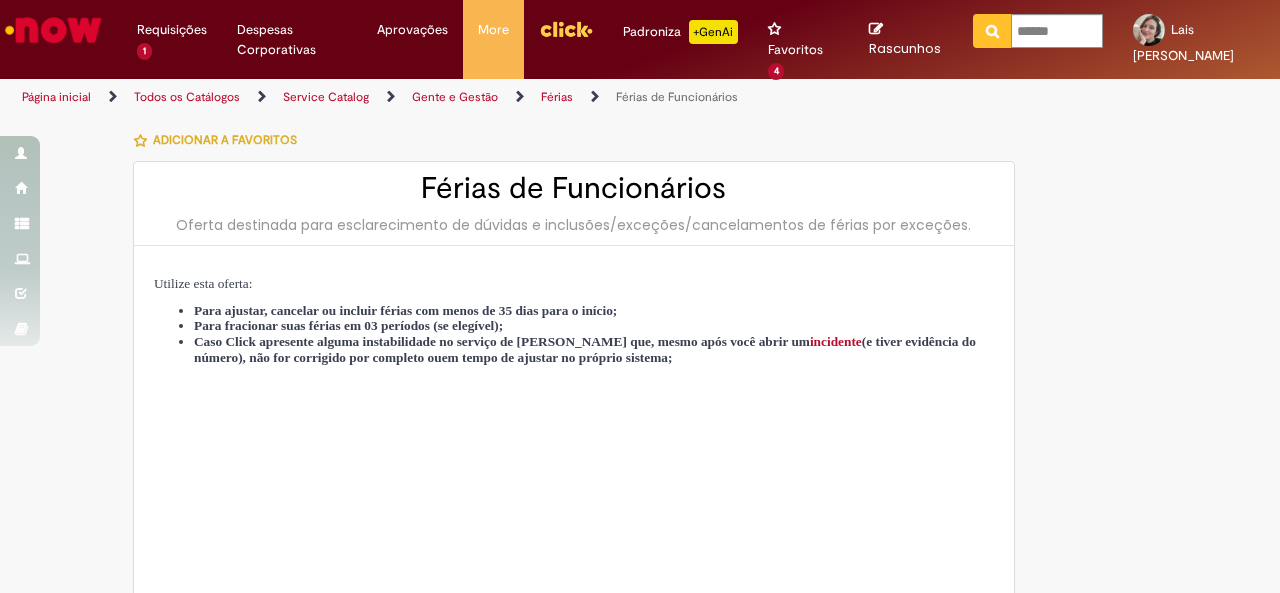 type on "********" 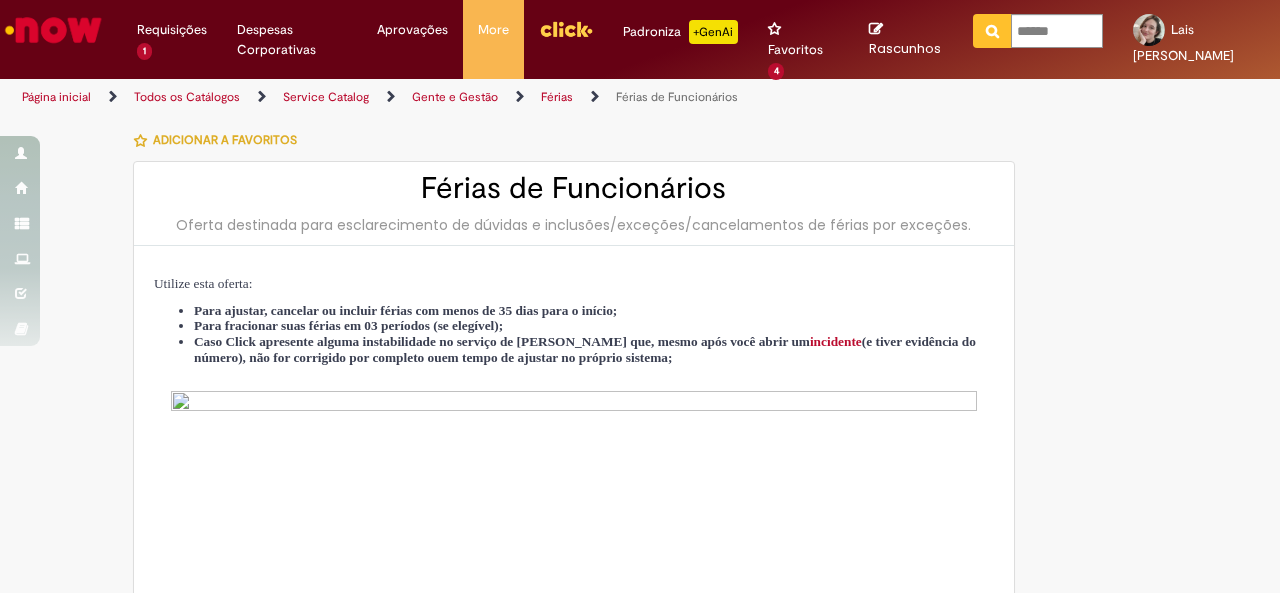 type on "**********" 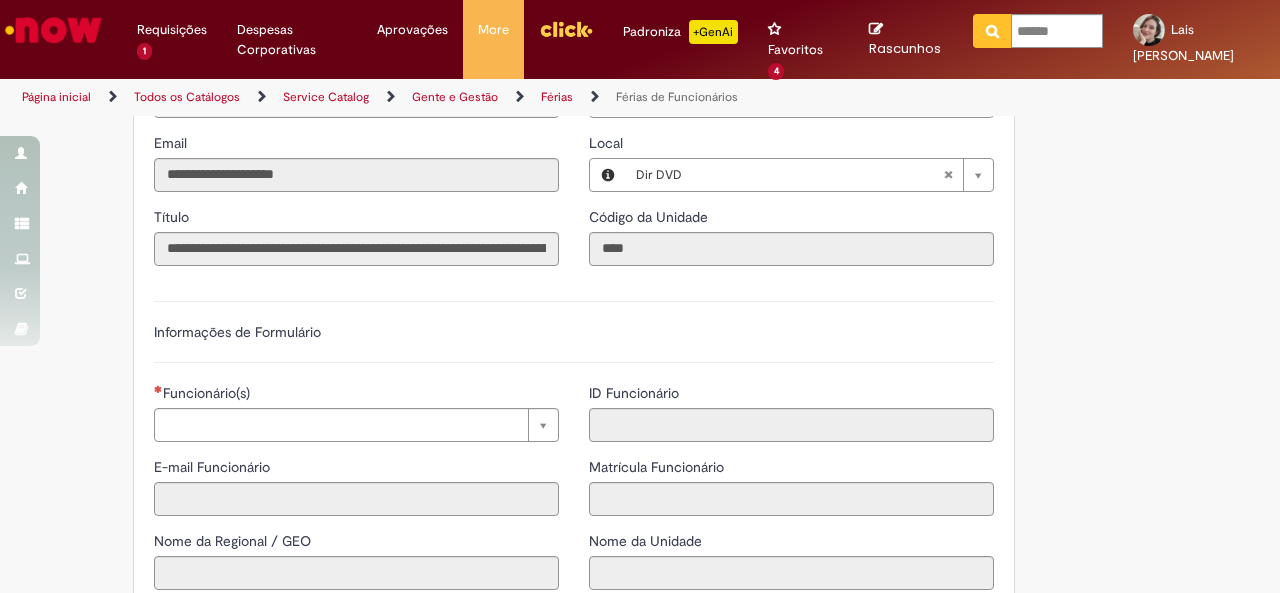 scroll, scrollTop: 1200, scrollLeft: 0, axis: vertical 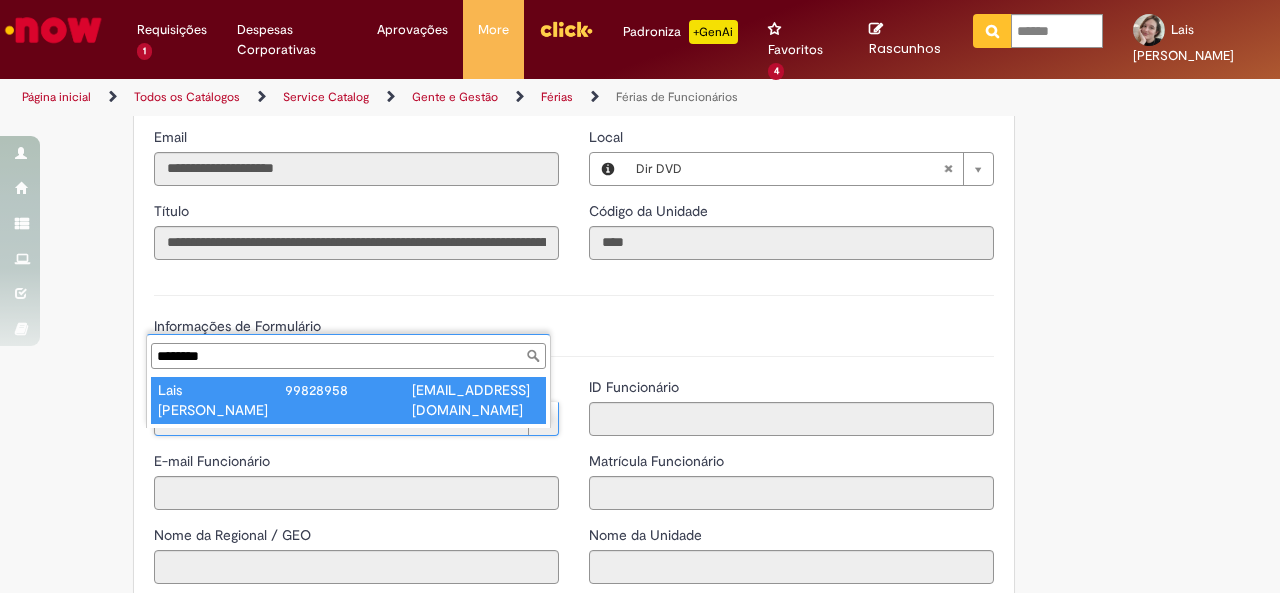 type on "********" 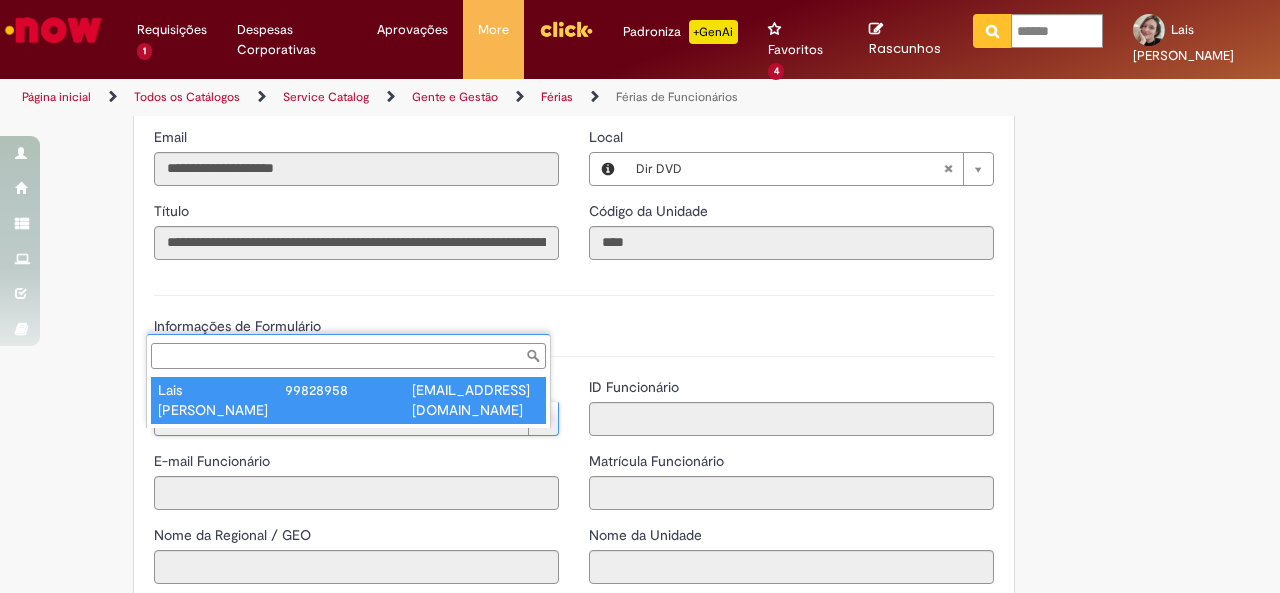 type on "**********" 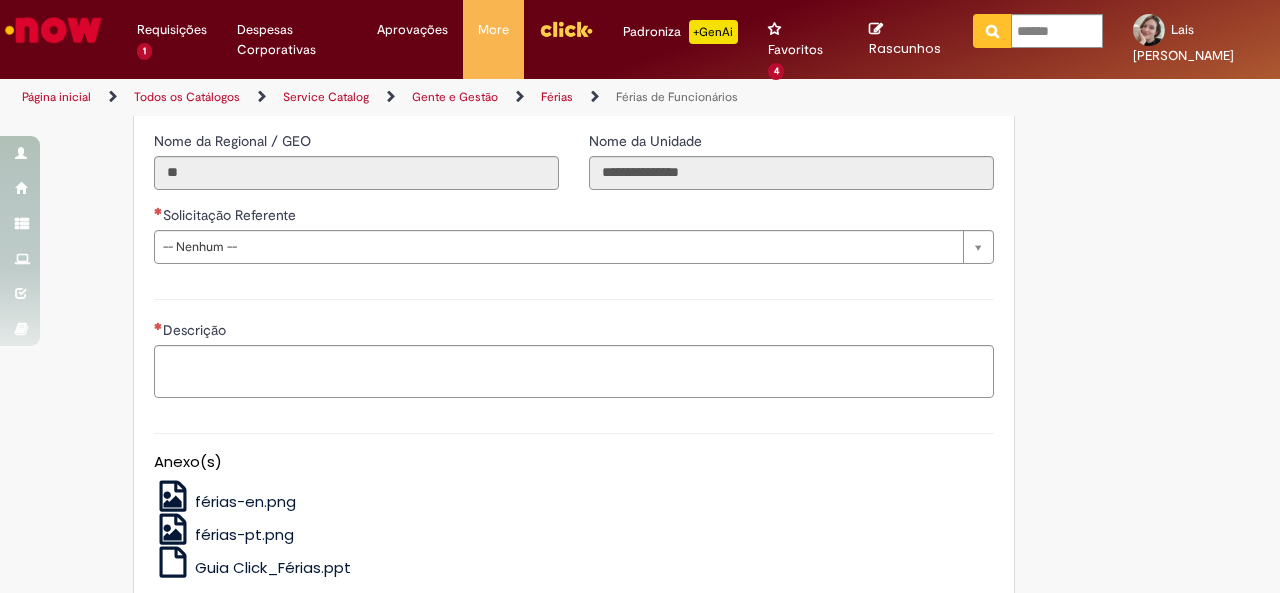 scroll, scrollTop: 1600, scrollLeft: 0, axis: vertical 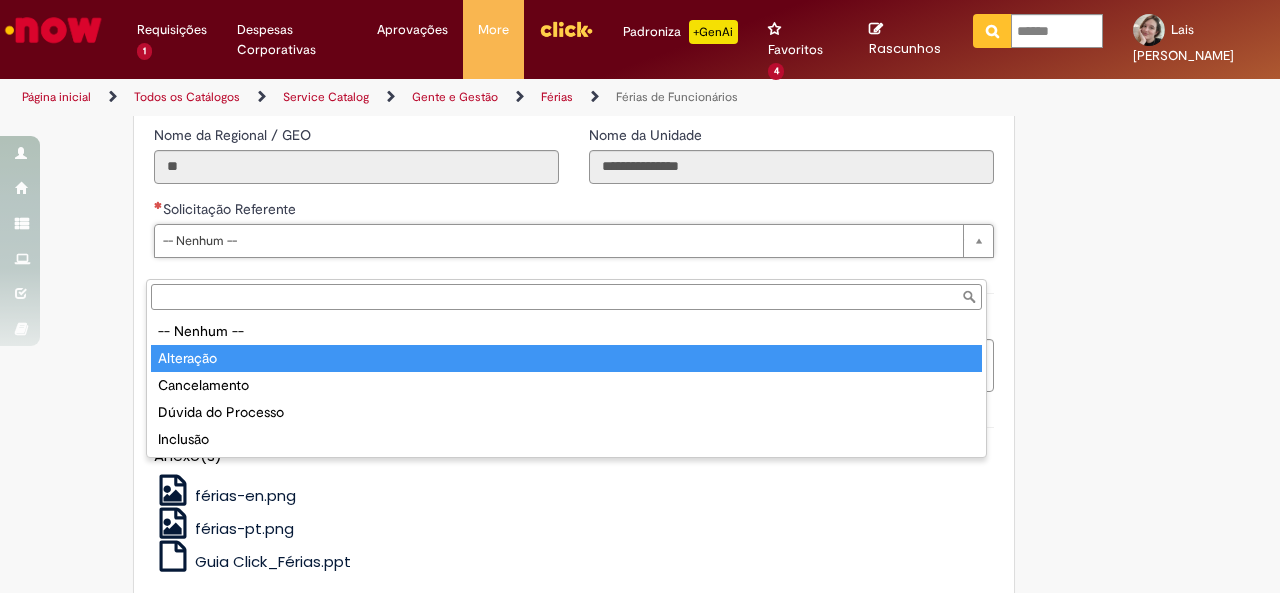 type on "*********" 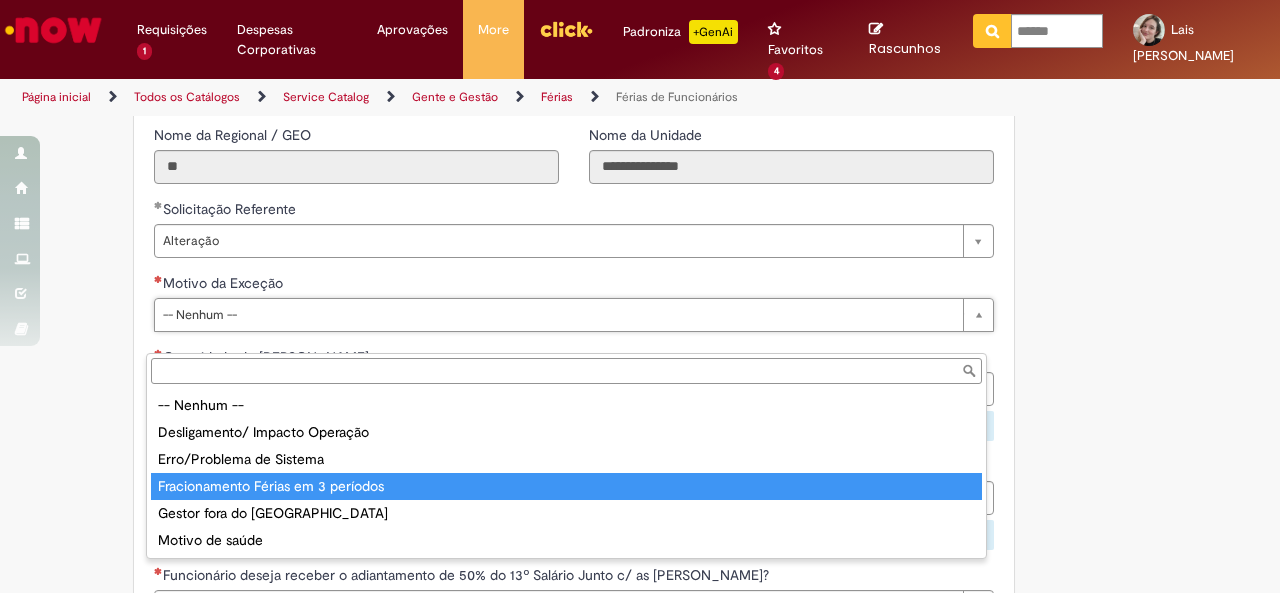 drag, startPoint x: 312, startPoint y: 481, endPoint x: 312, endPoint y: 467, distance: 14 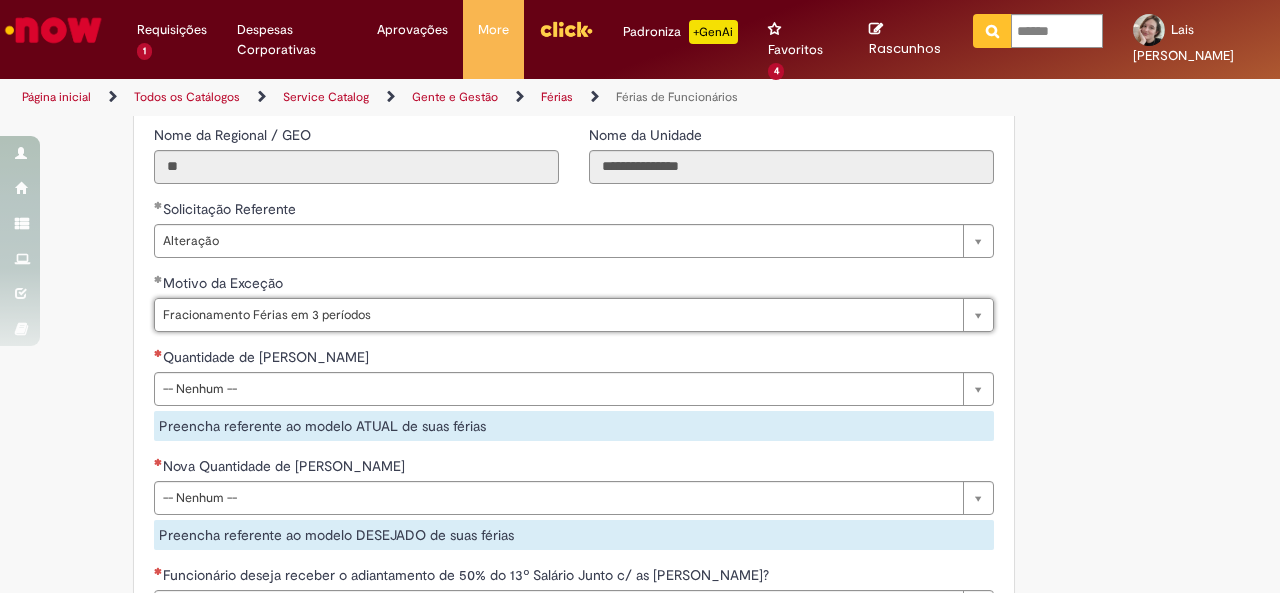 click on "Quantidade de [PERSON_NAME]" at bounding box center (574, 359) 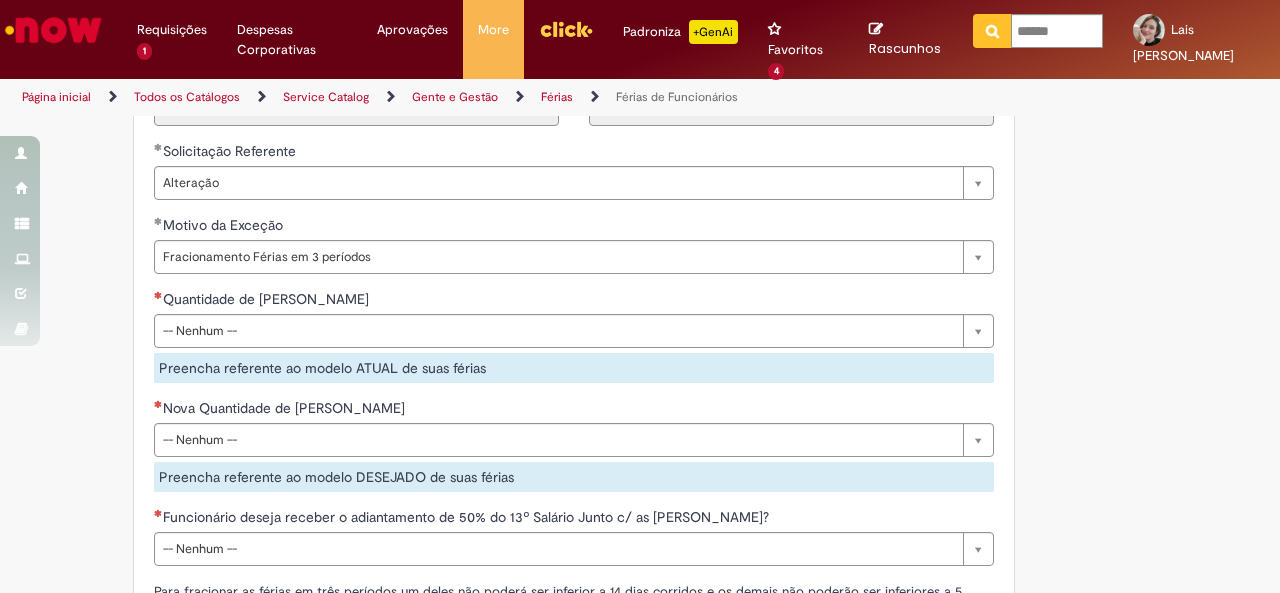 scroll, scrollTop: 1700, scrollLeft: 0, axis: vertical 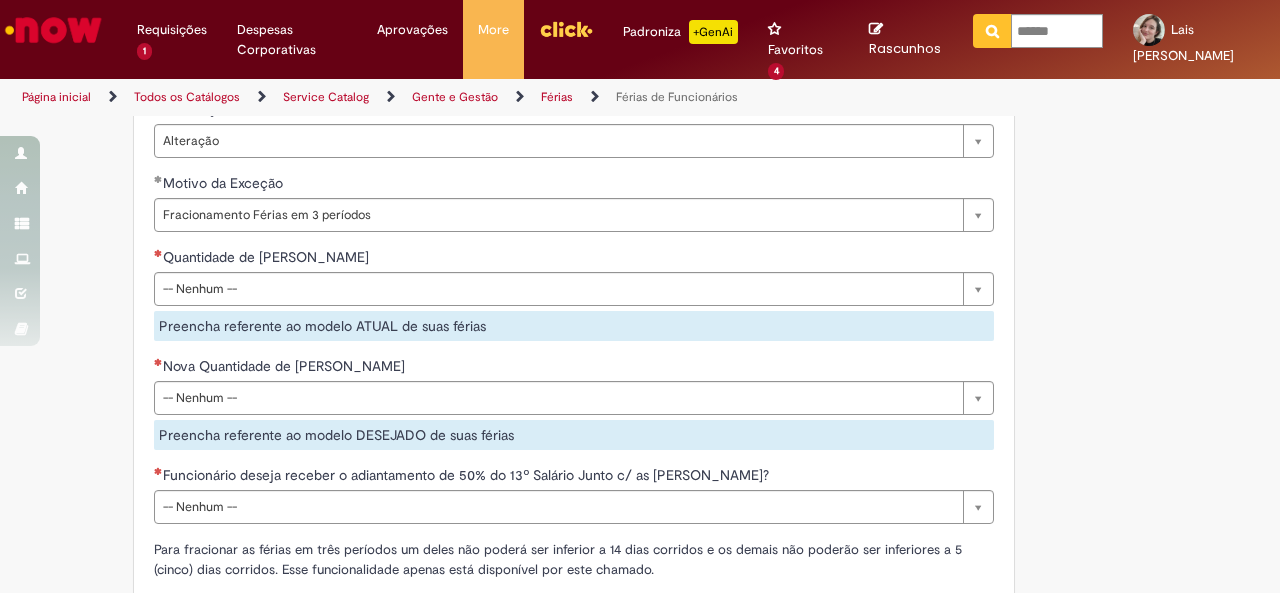 drag, startPoint x: 362, startPoint y: 290, endPoint x: 360, endPoint y: 312, distance: 22.090721 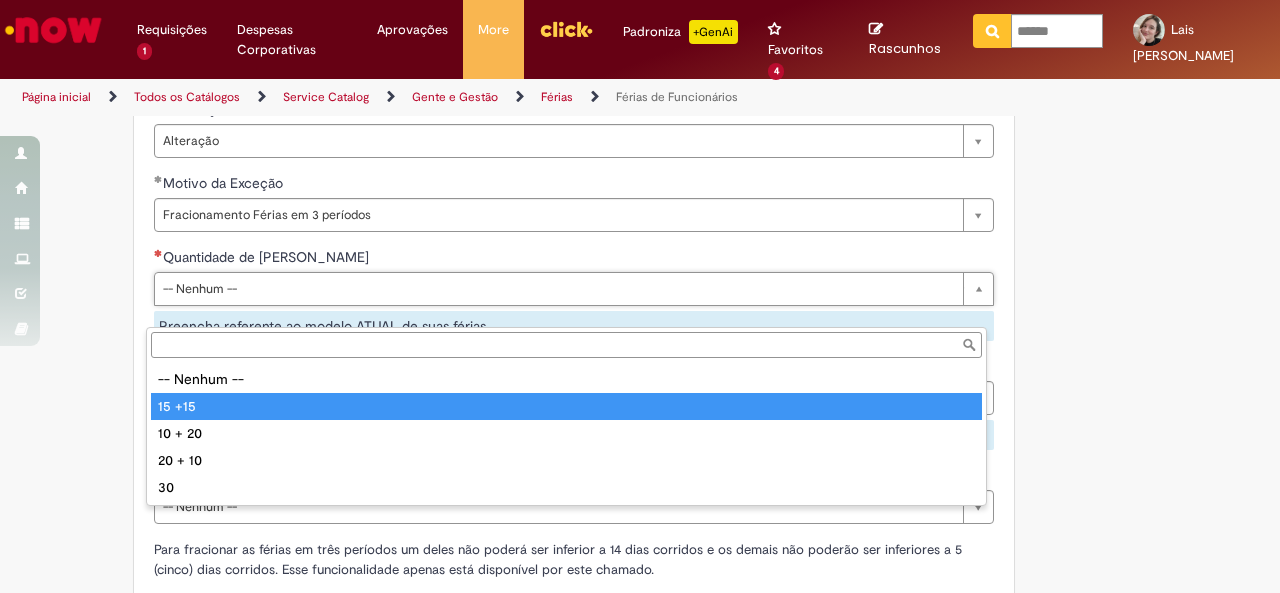 type on "******" 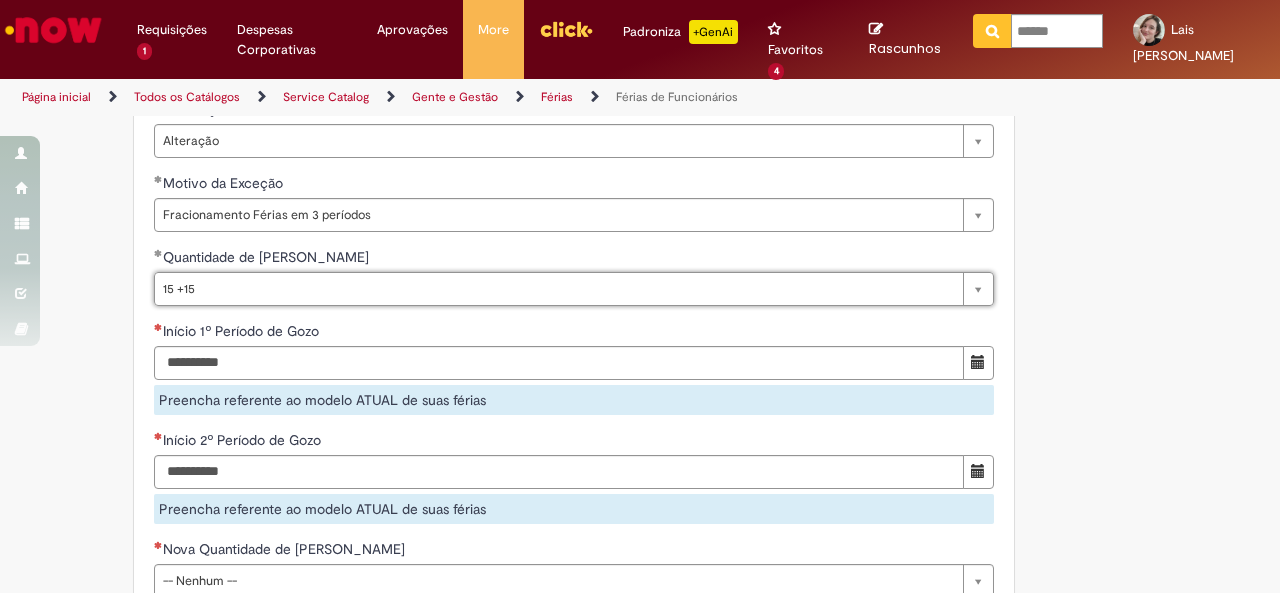 click on "Início 1º Período de Gozo" at bounding box center (574, 333) 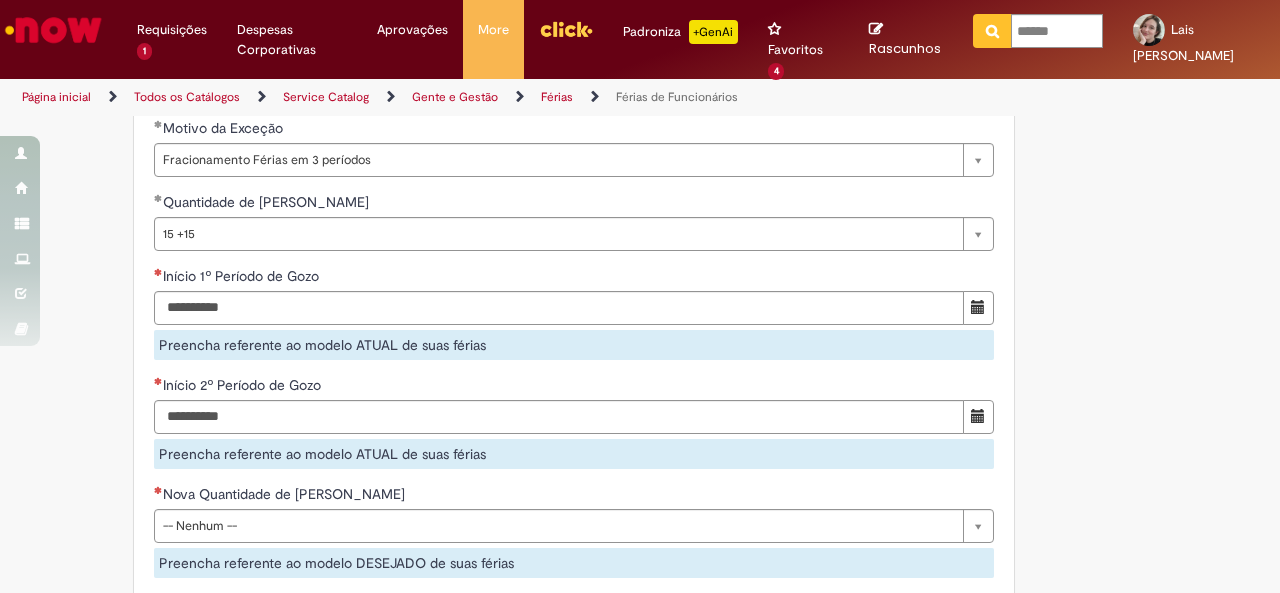 scroll, scrollTop: 1800, scrollLeft: 0, axis: vertical 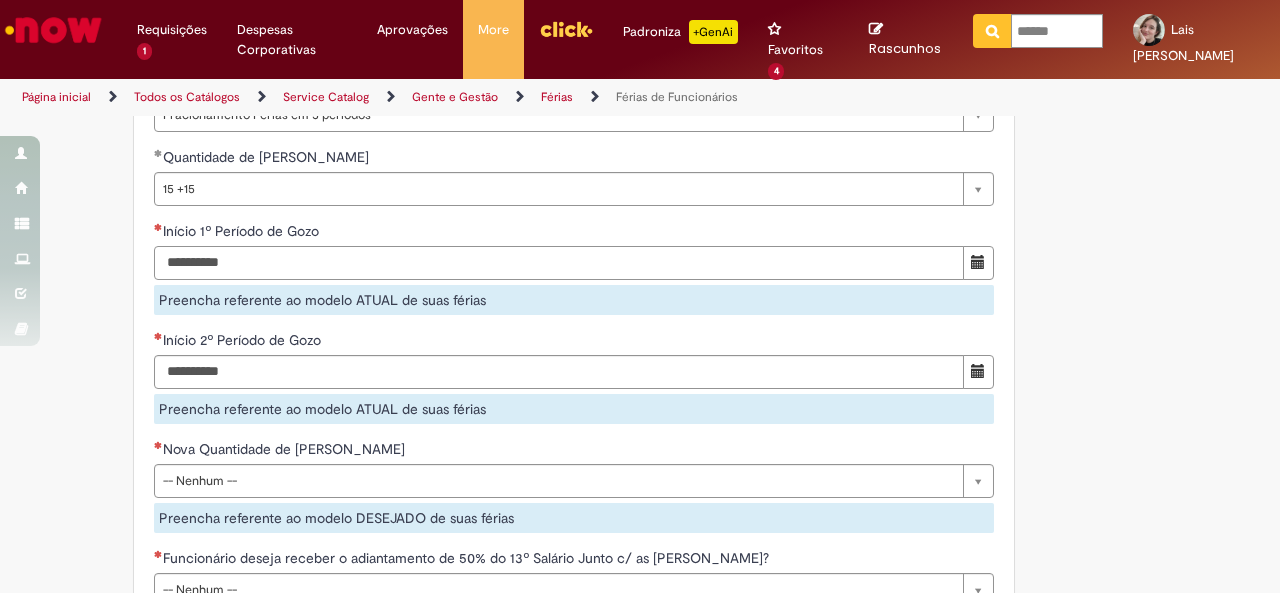 click on "Início 1º Período de Gozo" at bounding box center (559, 263) 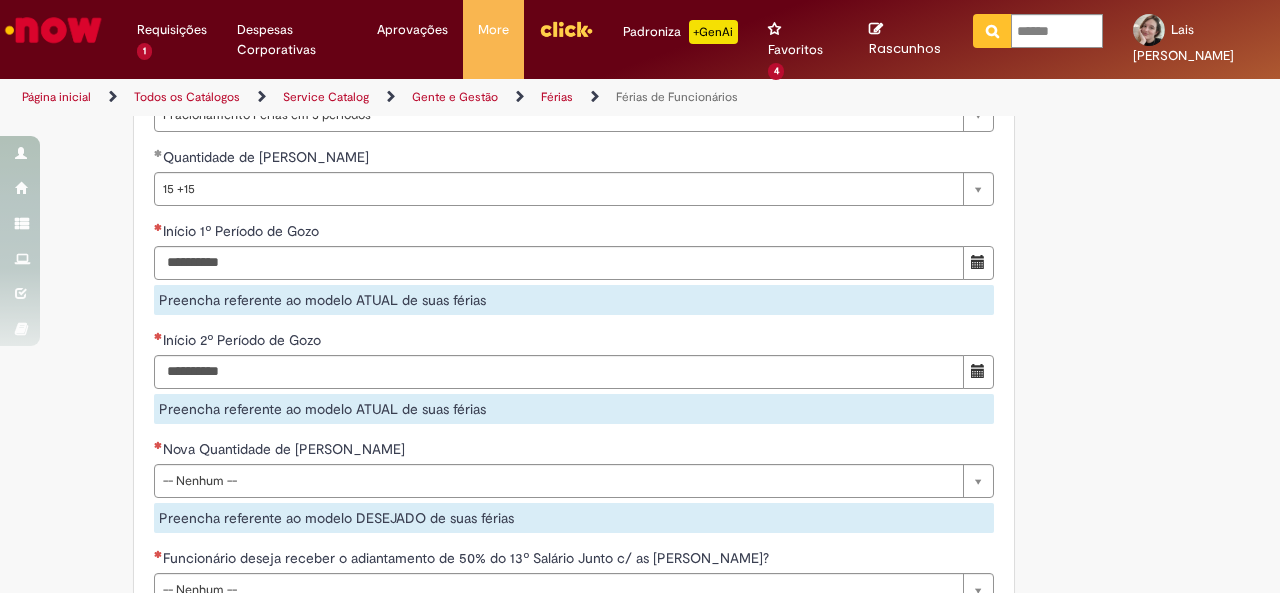 click on "Início 2º Período de Gozo  Preencha referente ao modelo ATUAL de suas férias" at bounding box center (574, 377) 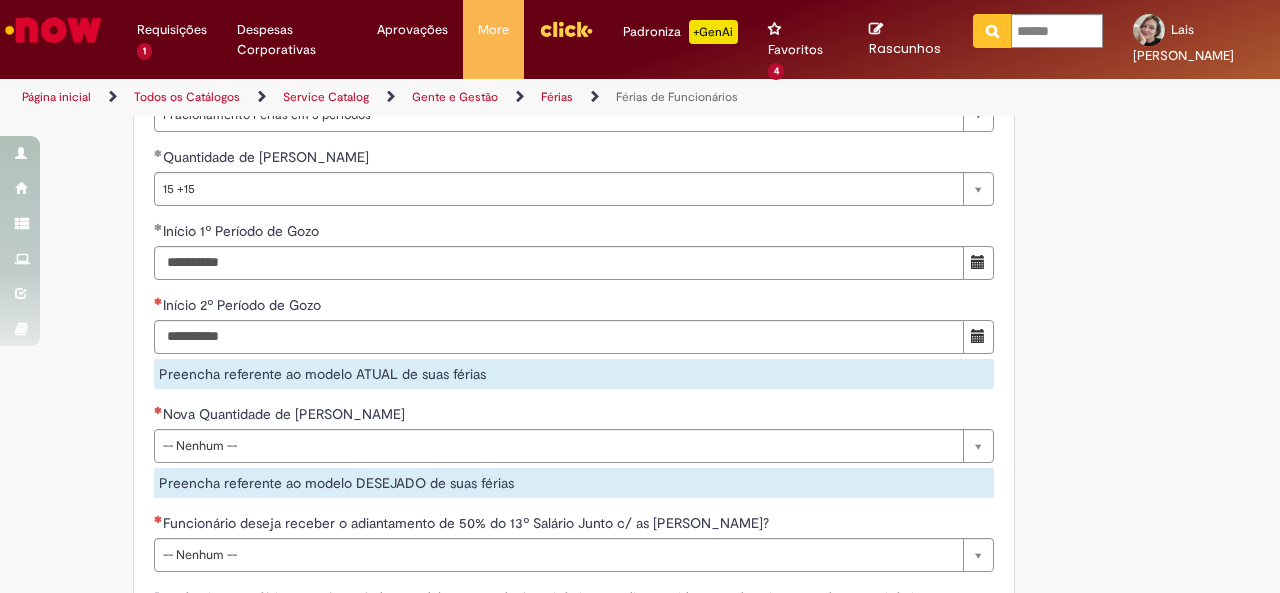 click on "Preencha referente ao modelo ATUAL de suas férias" at bounding box center (574, 374) 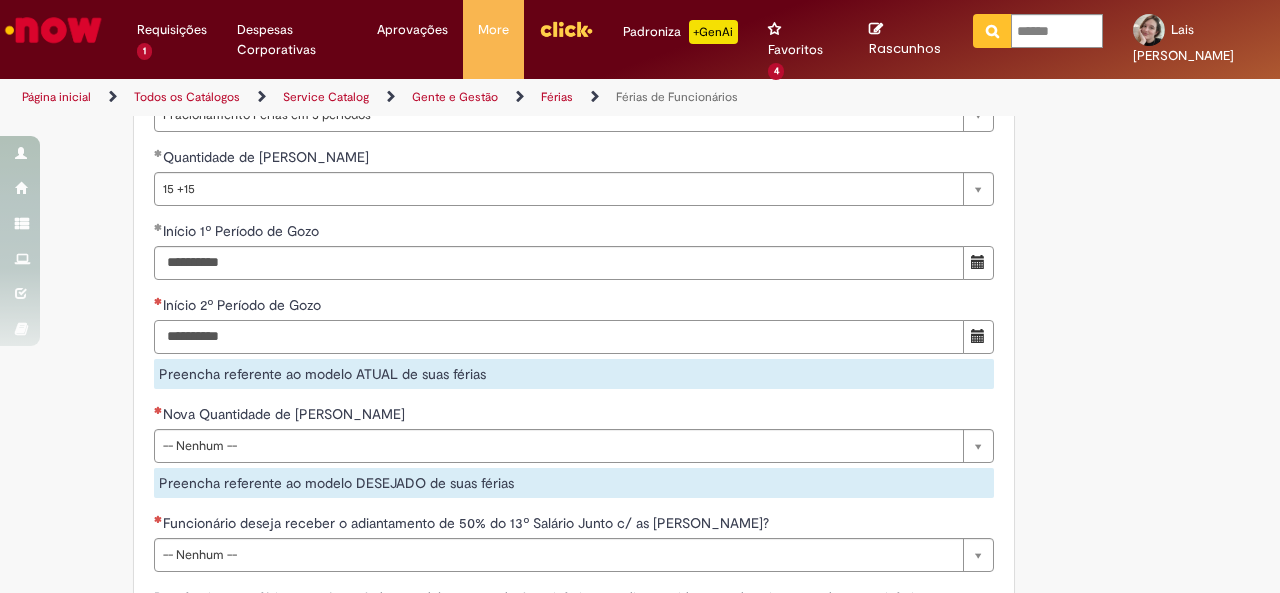 click on "Início 2º Período de Gozo" at bounding box center (559, 337) 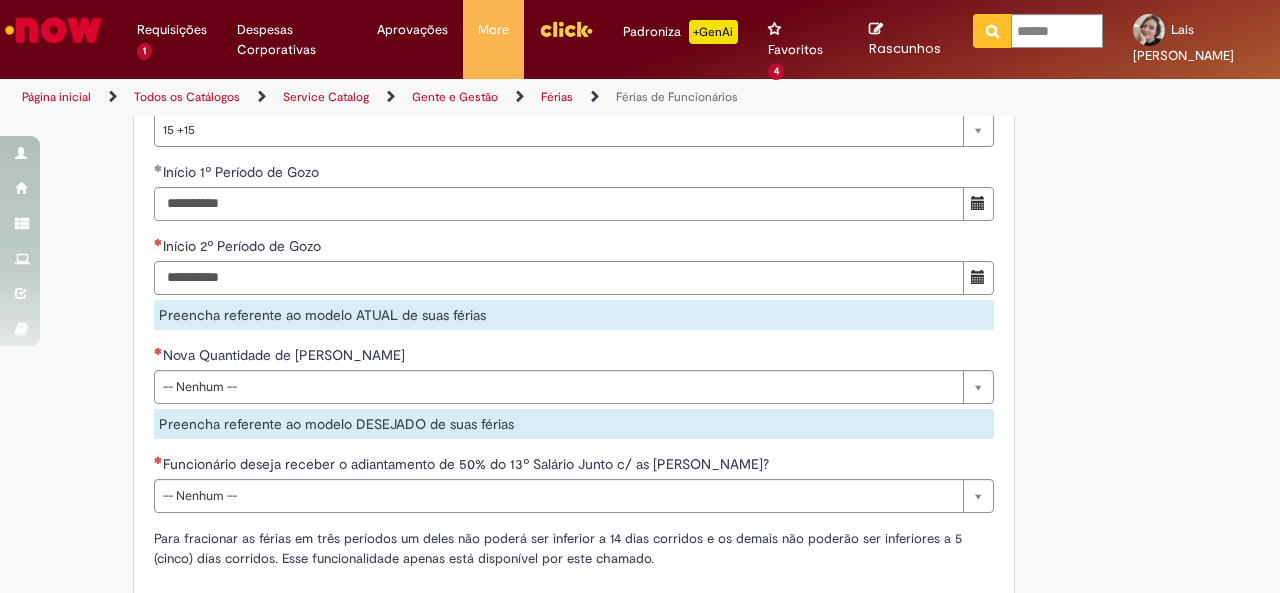 scroll, scrollTop: 1900, scrollLeft: 0, axis: vertical 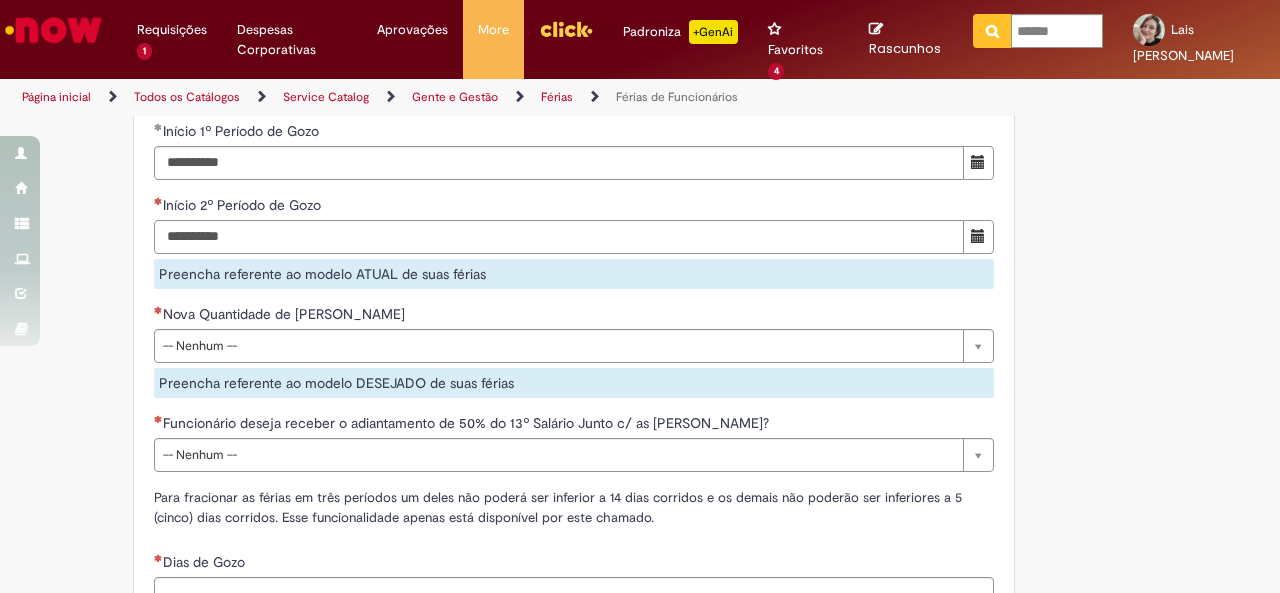 click on "**********" at bounding box center [559, 237] 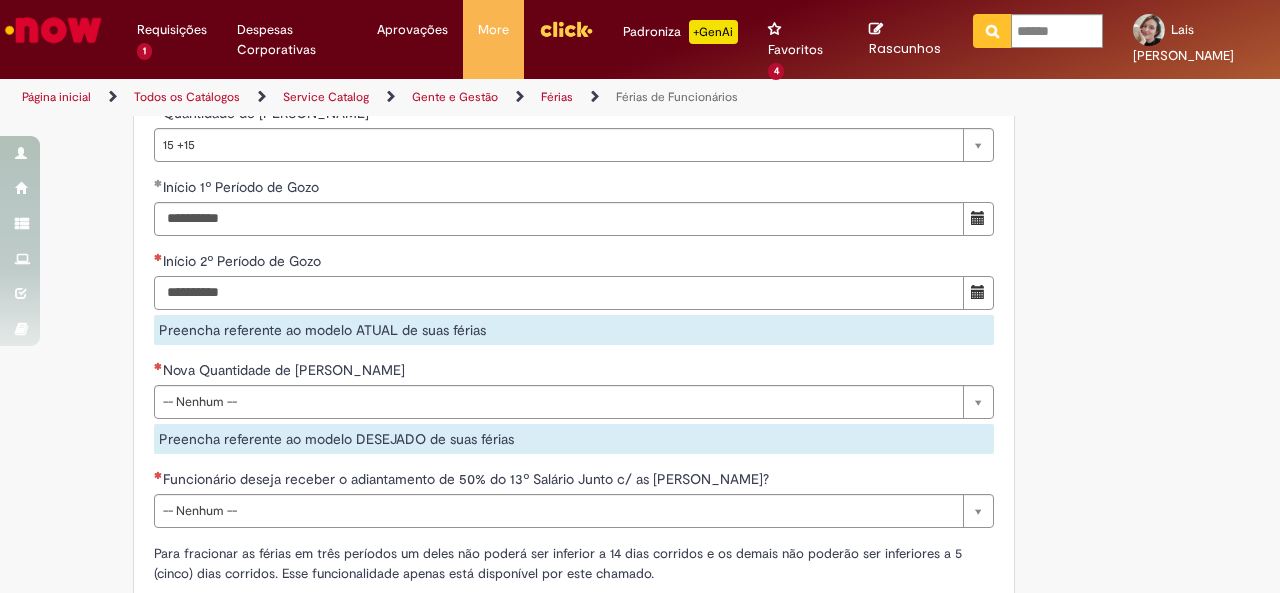 scroll, scrollTop: 1800, scrollLeft: 0, axis: vertical 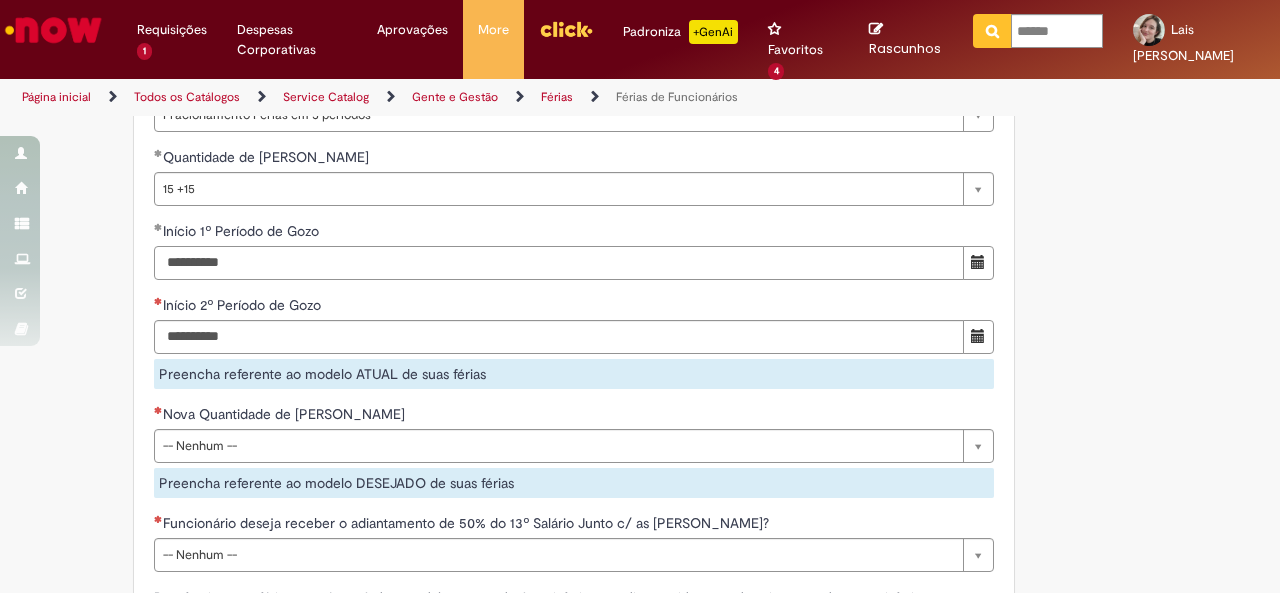 click on "**********" at bounding box center [559, 263] 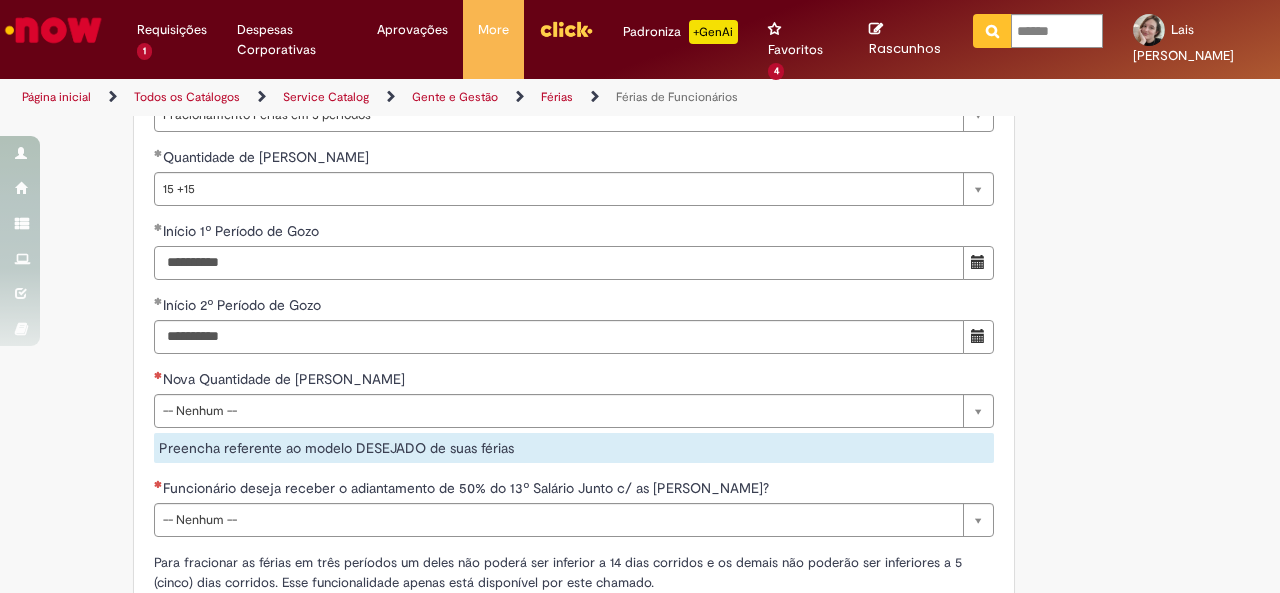 drag, startPoint x: 276, startPoint y: 286, endPoint x: 118, endPoint y: 281, distance: 158.0791 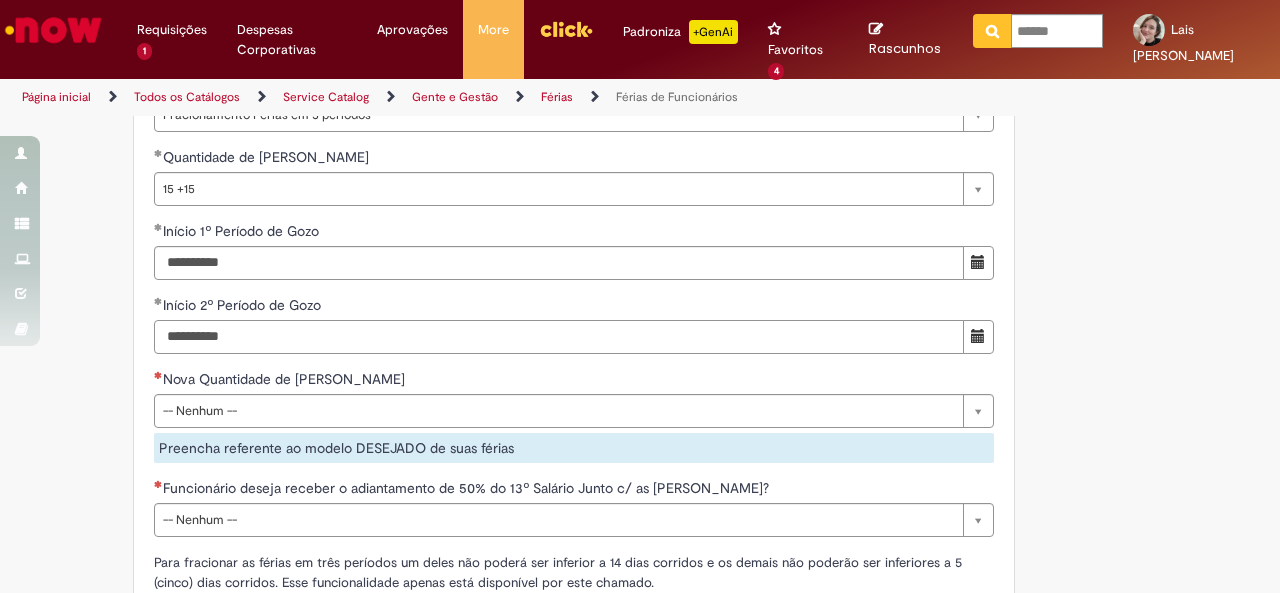 drag, startPoint x: 239, startPoint y: 353, endPoint x: 226, endPoint y: 358, distance: 13.928389 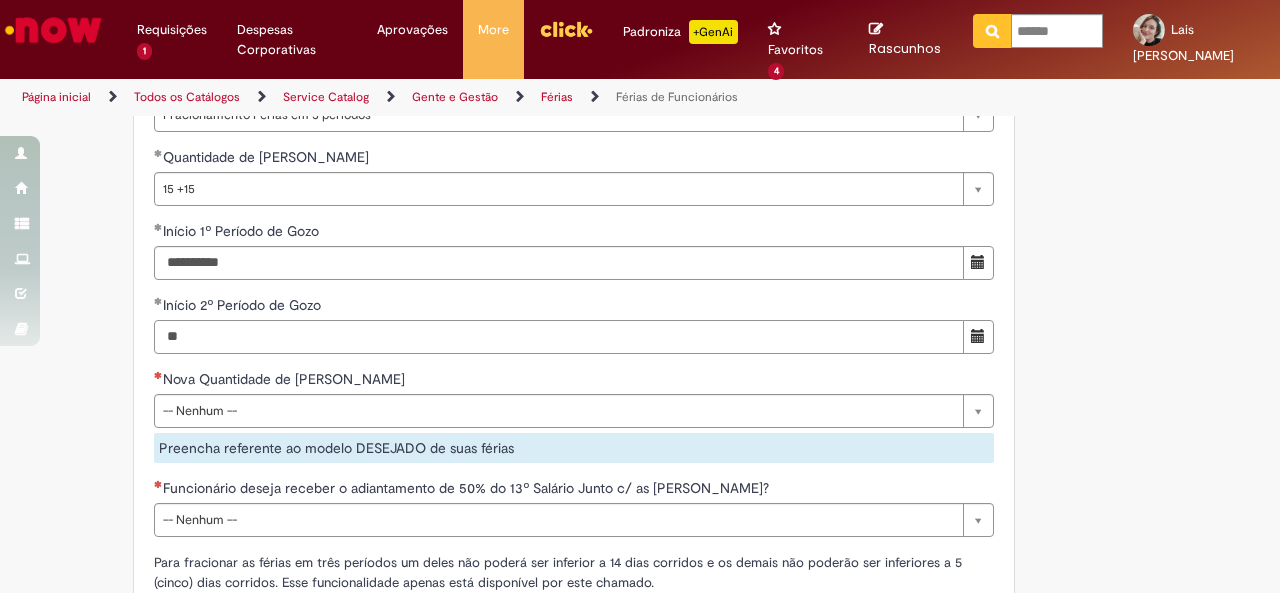 type on "*" 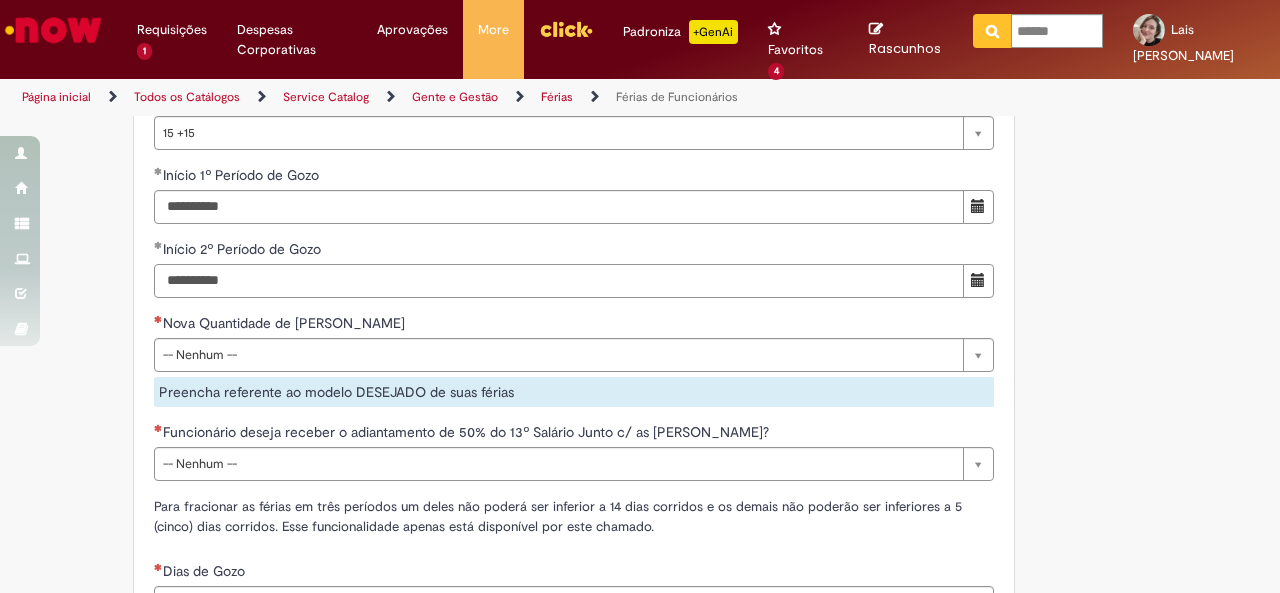scroll, scrollTop: 1900, scrollLeft: 0, axis: vertical 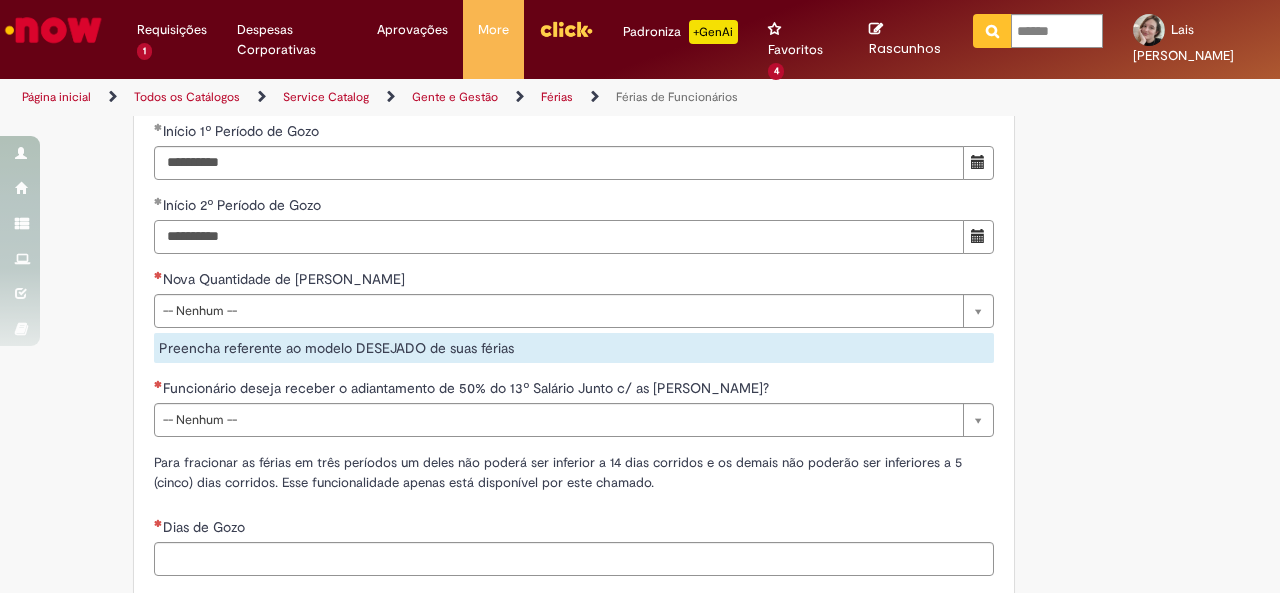type on "**********" 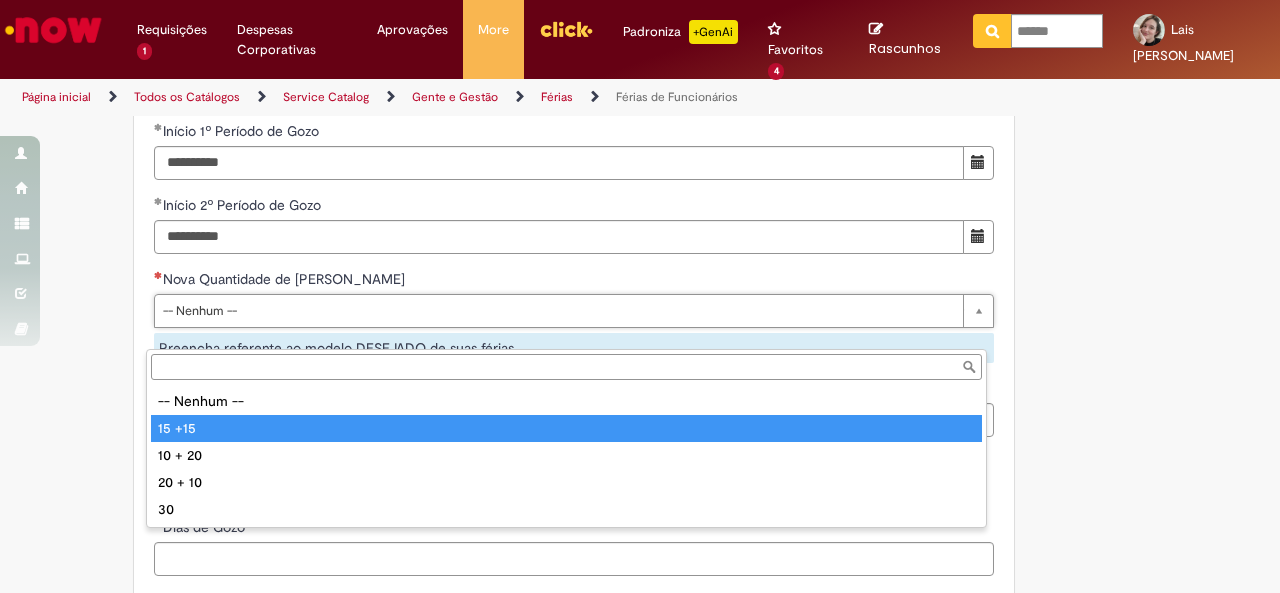 type on "******" 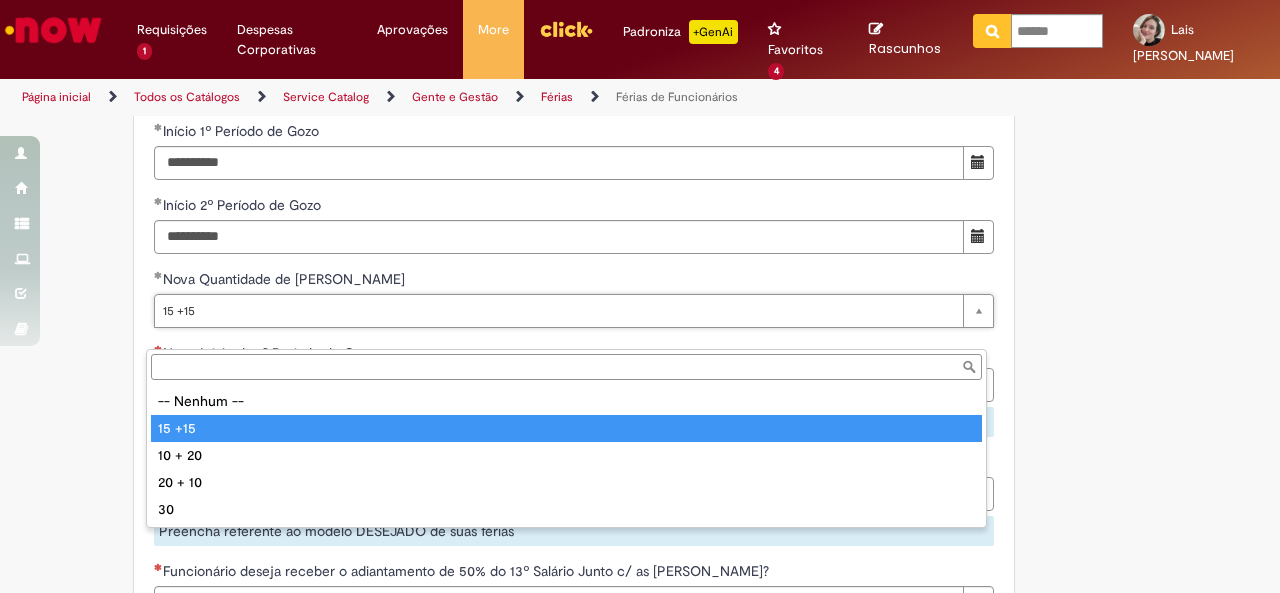 type on "******" 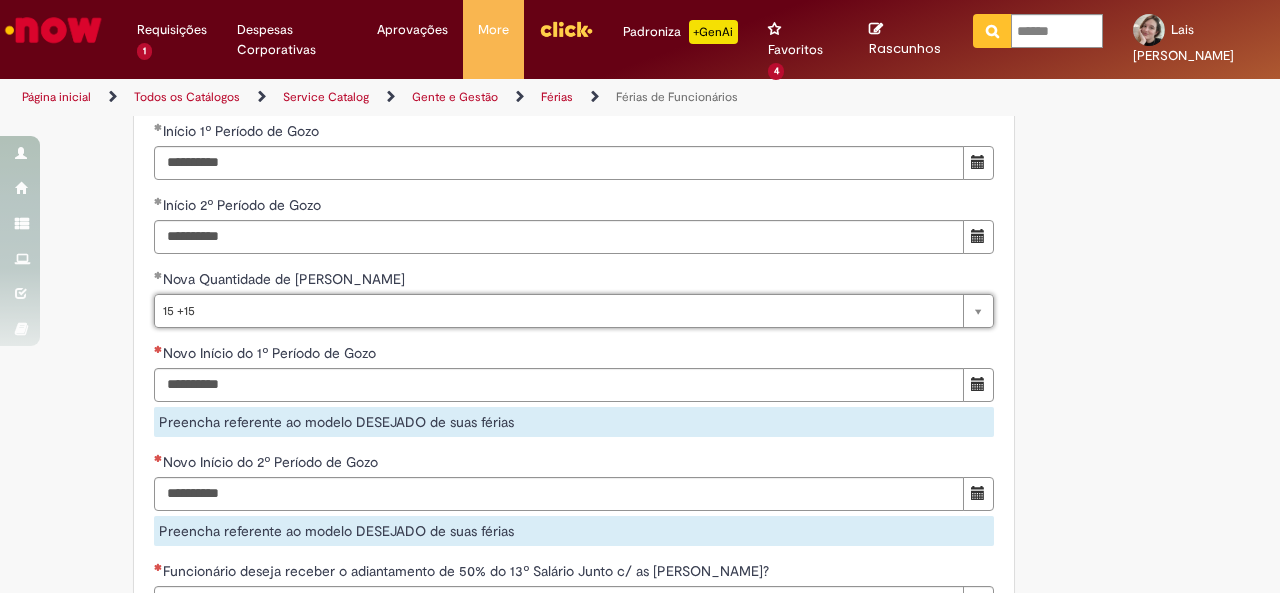 scroll, scrollTop: 0, scrollLeft: 35, axis: horizontal 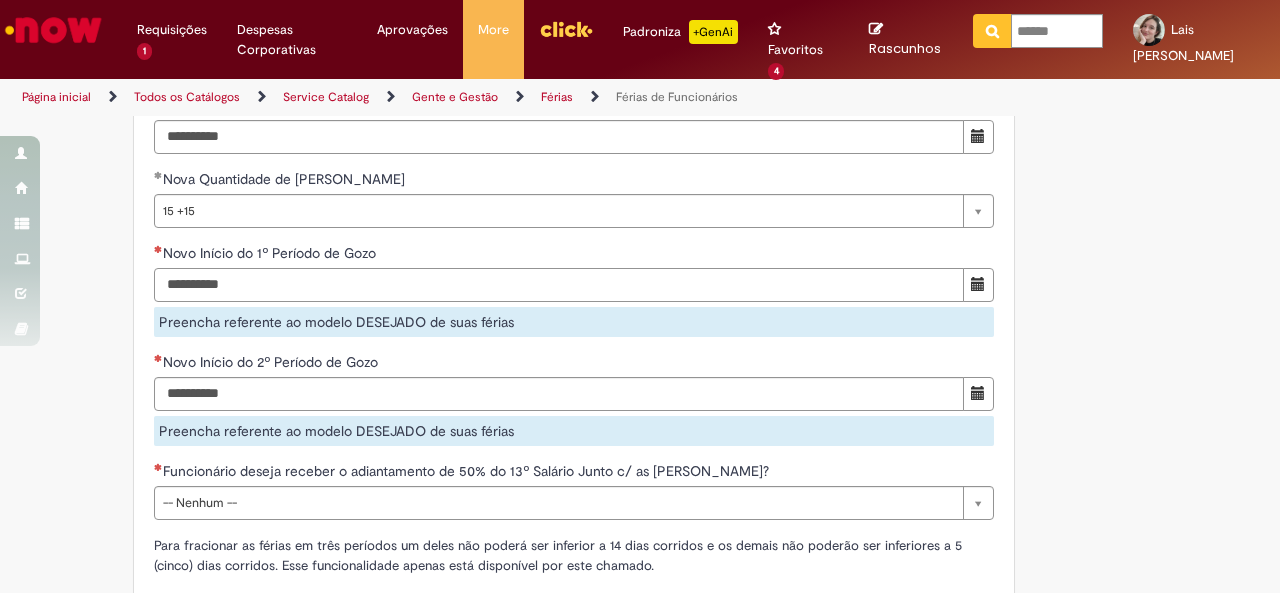 click on "Novo Início do 1º Período de Gozo" at bounding box center [559, 285] 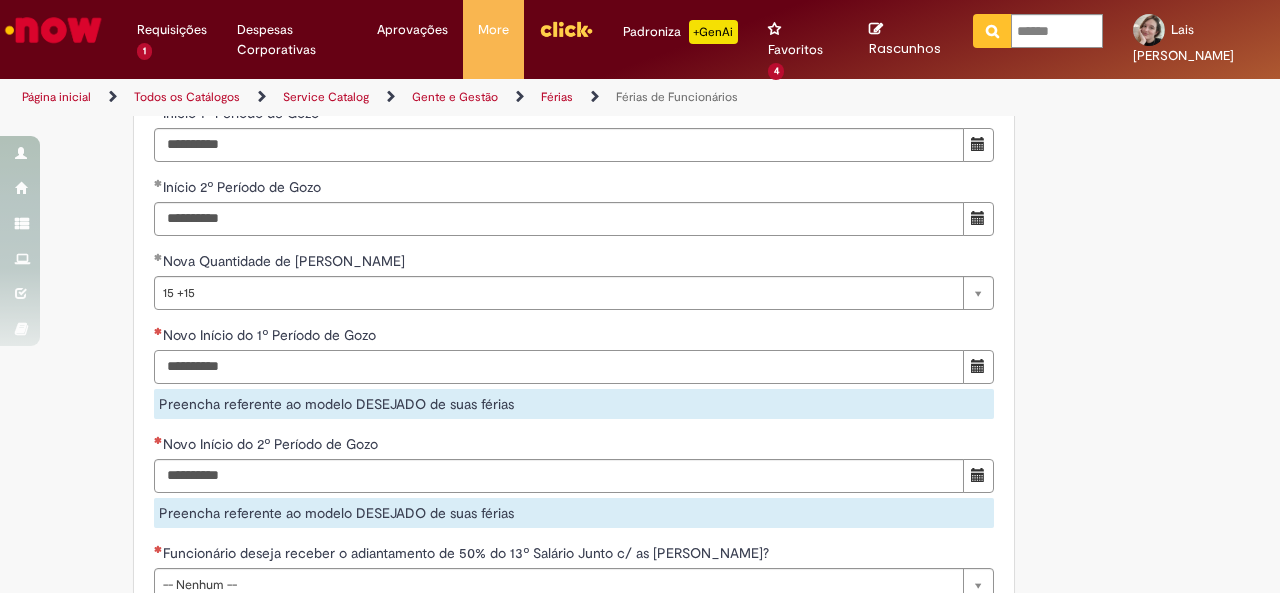 scroll, scrollTop: 1900, scrollLeft: 0, axis: vertical 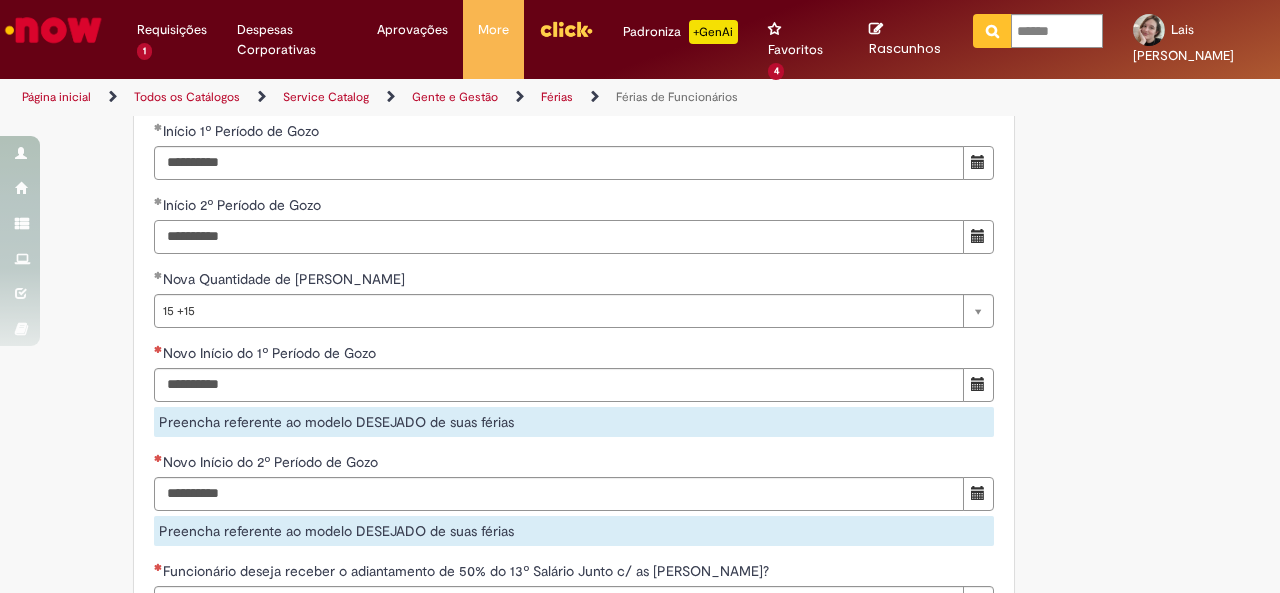 click on "**********" at bounding box center (559, 237) 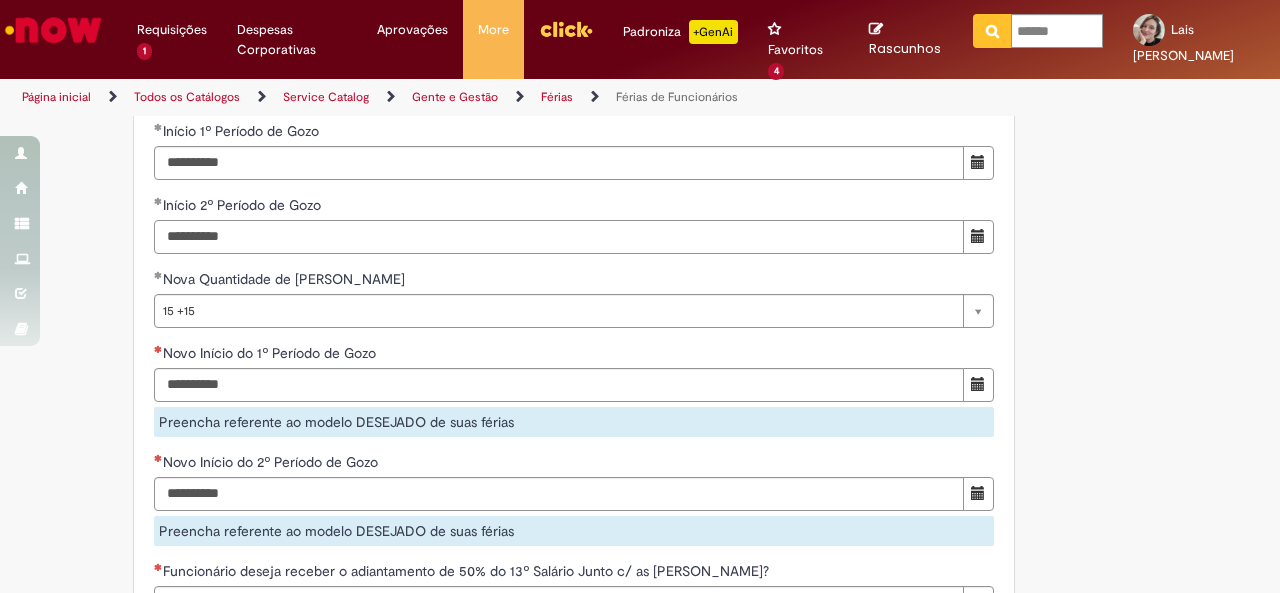 type on "**********" 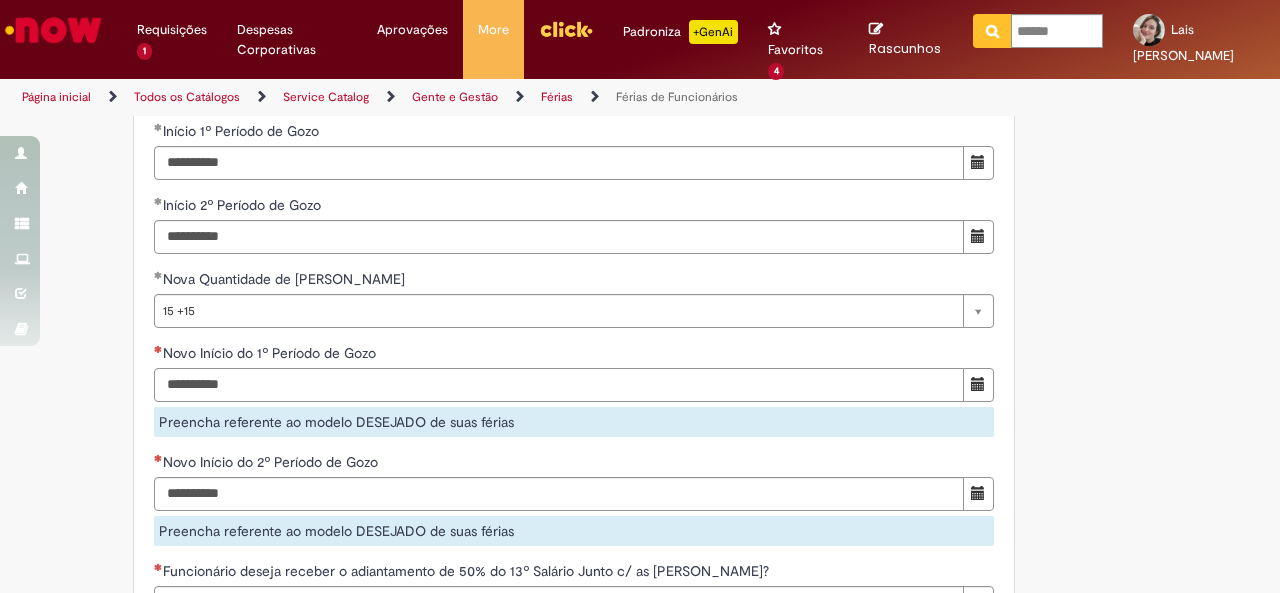 click on "Novo Início do 1º Período de Gozo" at bounding box center [559, 385] 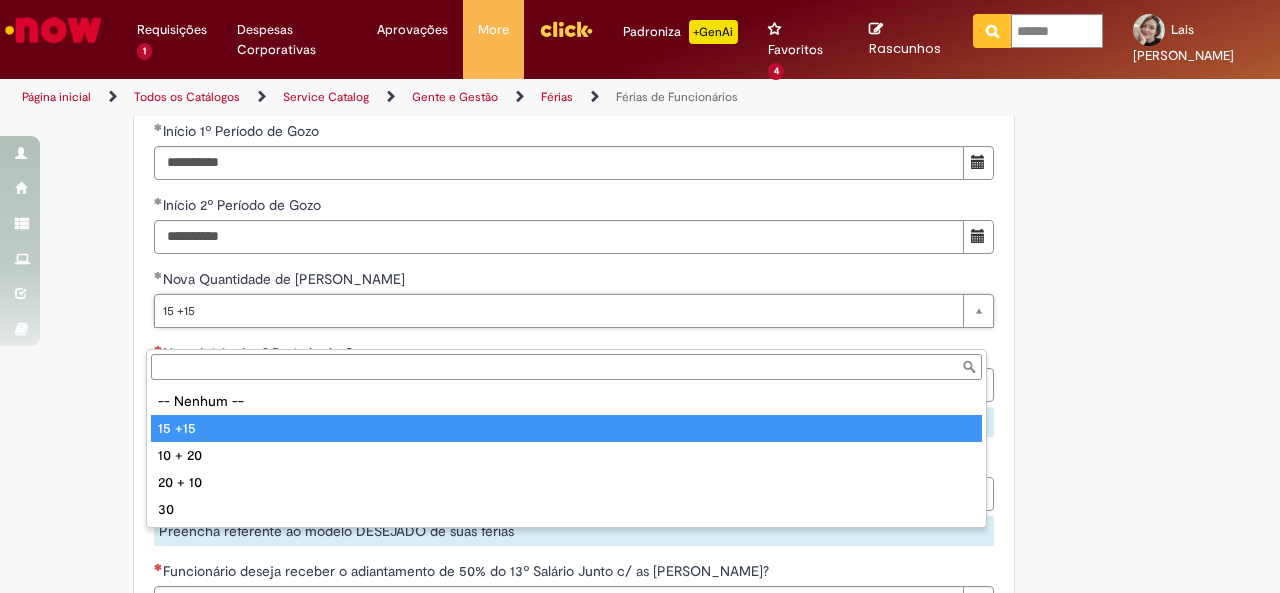 type on "******" 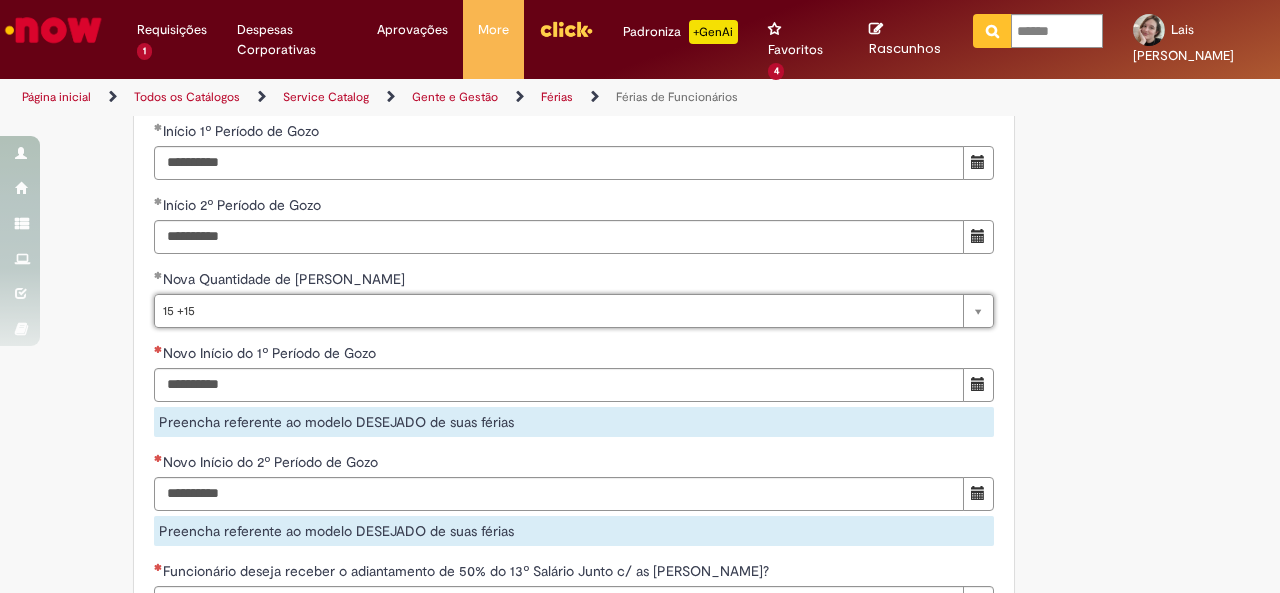 scroll, scrollTop: 0, scrollLeft: 35, axis: horizontal 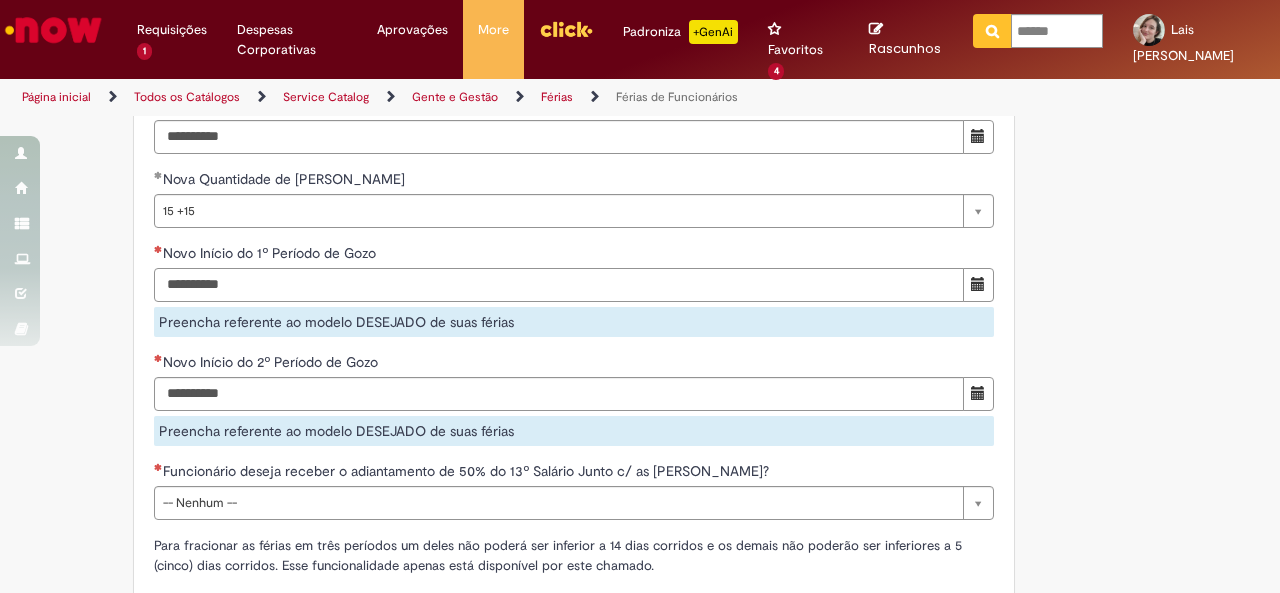 click on "Novo Início do 1º Período de Gozo" at bounding box center [559, 285] 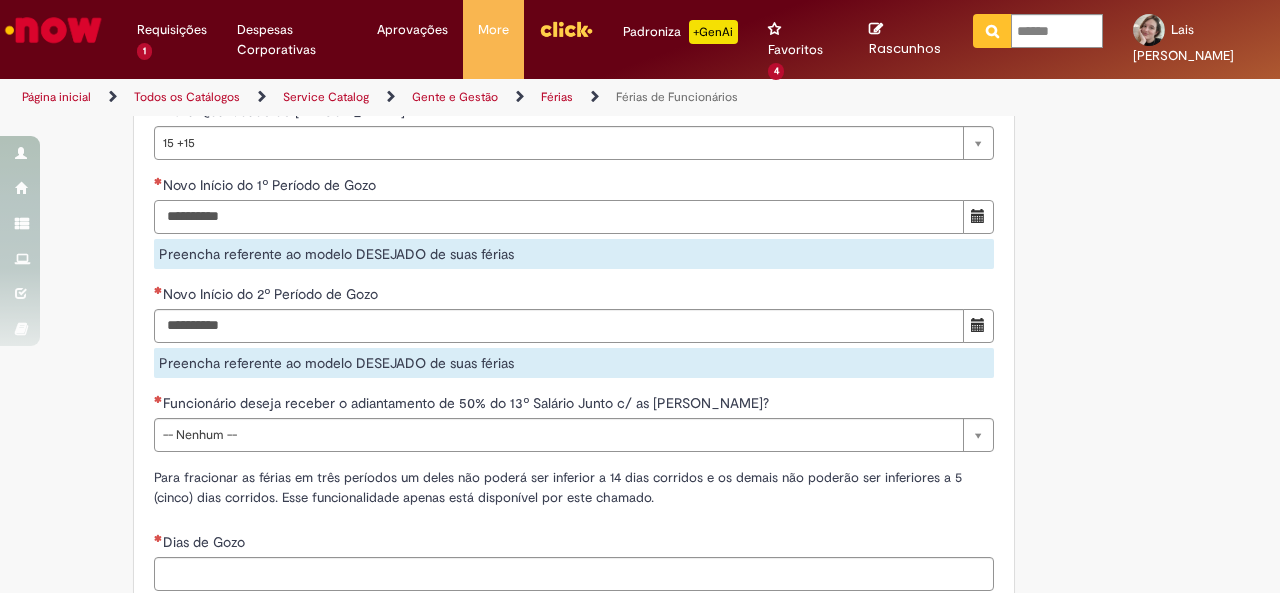 scroll, scrollTop: 2100, scrollLeft: 0, axis: vertical 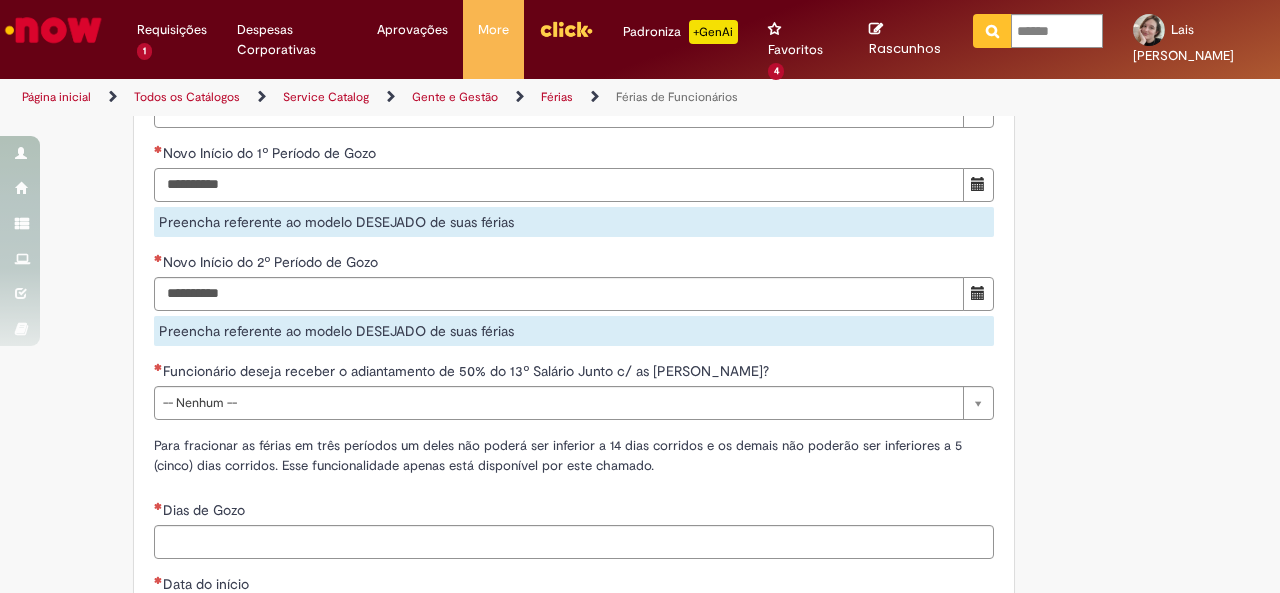 type on "**********" 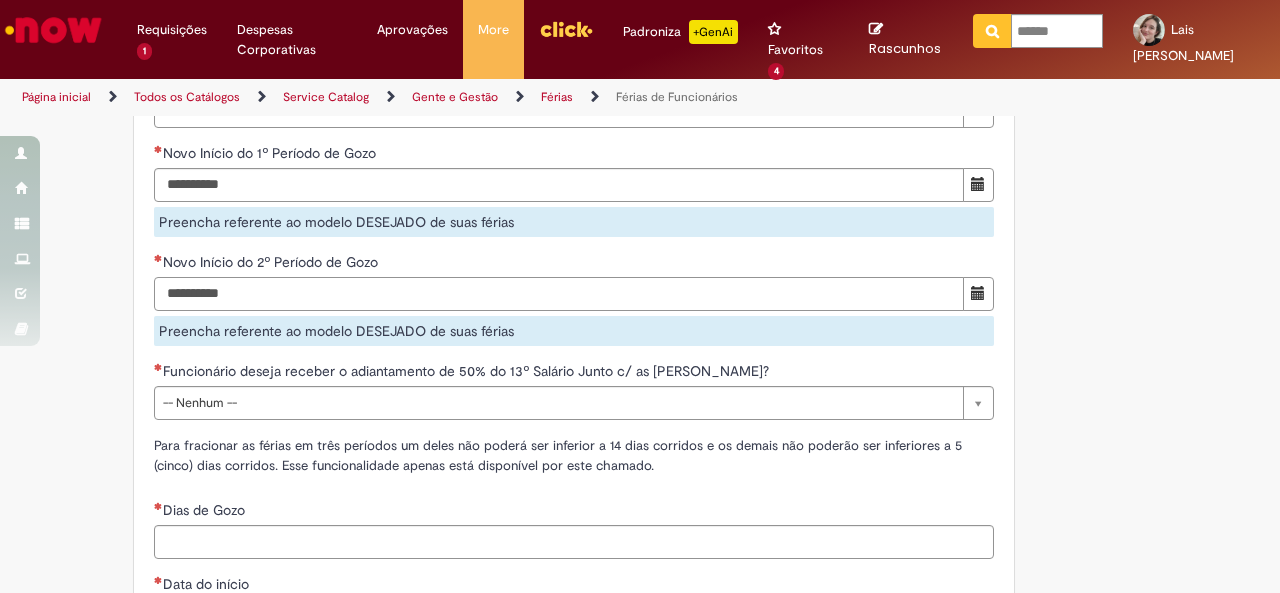 click on "Novo Início do 2º Período de Gozo  Preencha referente ao modelo DESEJADO de suas férias" at bounding box center [574, 299] 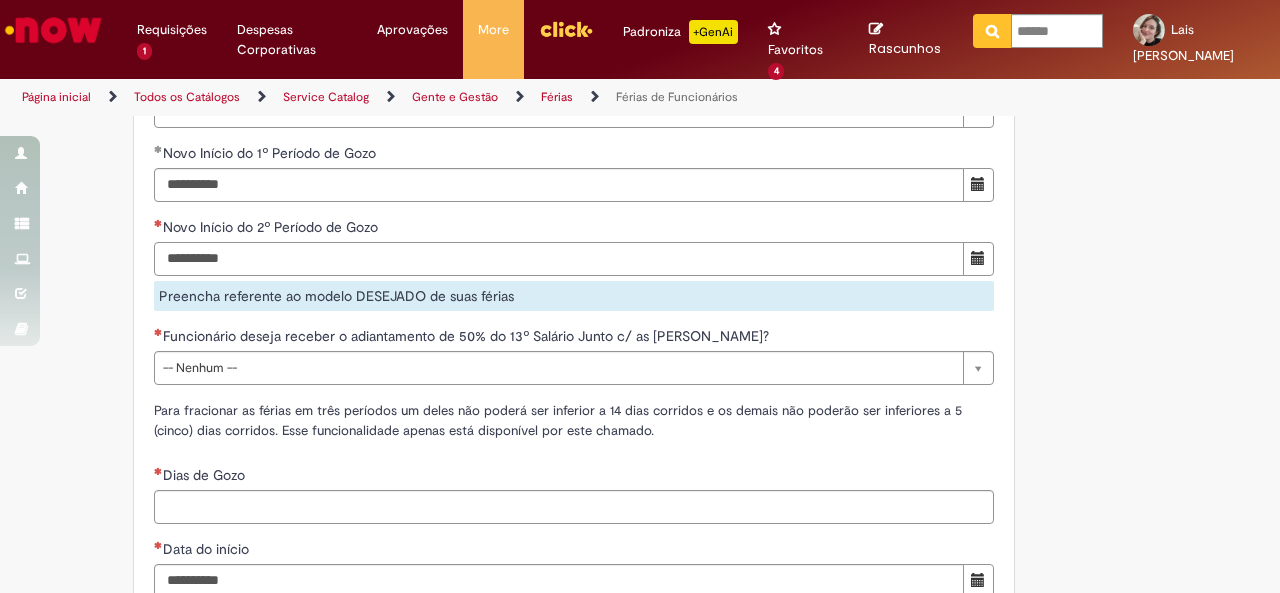click on "Novo Início do 2º Período de Gozo" at bounding box center [559, 259] 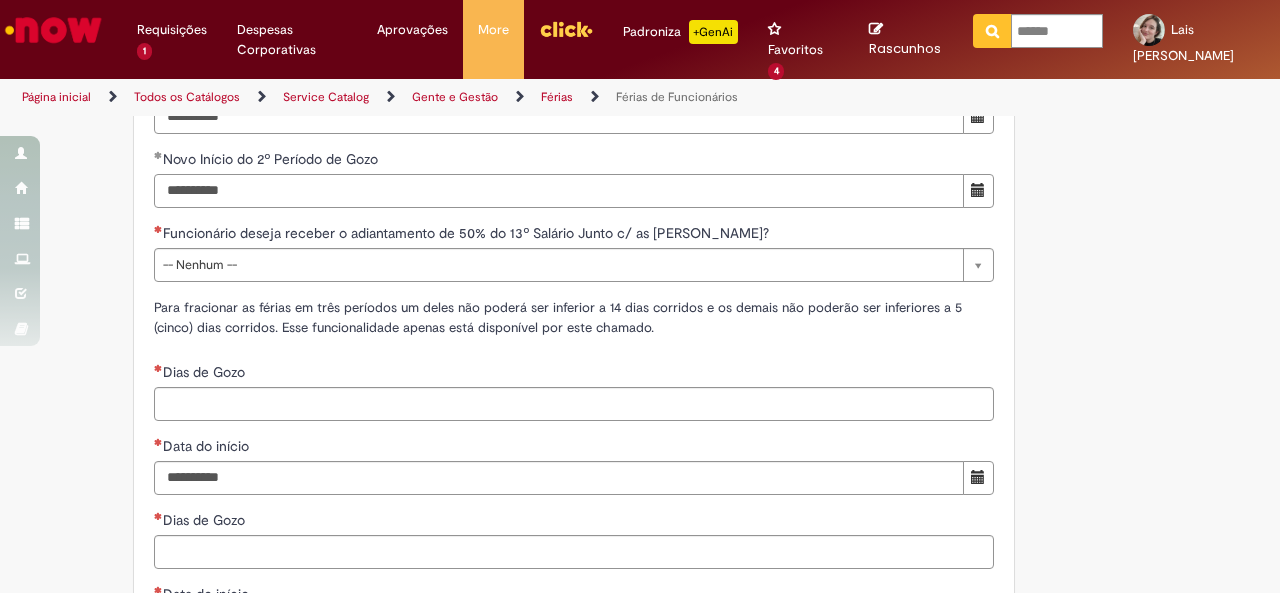 scroll, scrollTop: 2200, scrollLeft: 0, axis: vertical 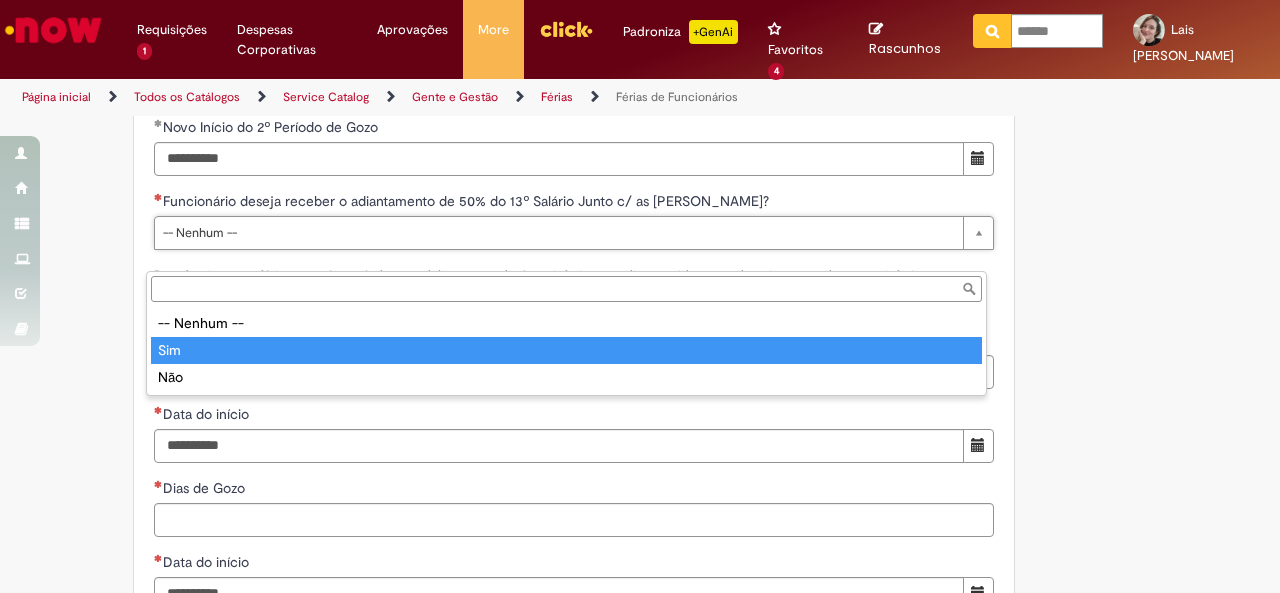 type on "***" 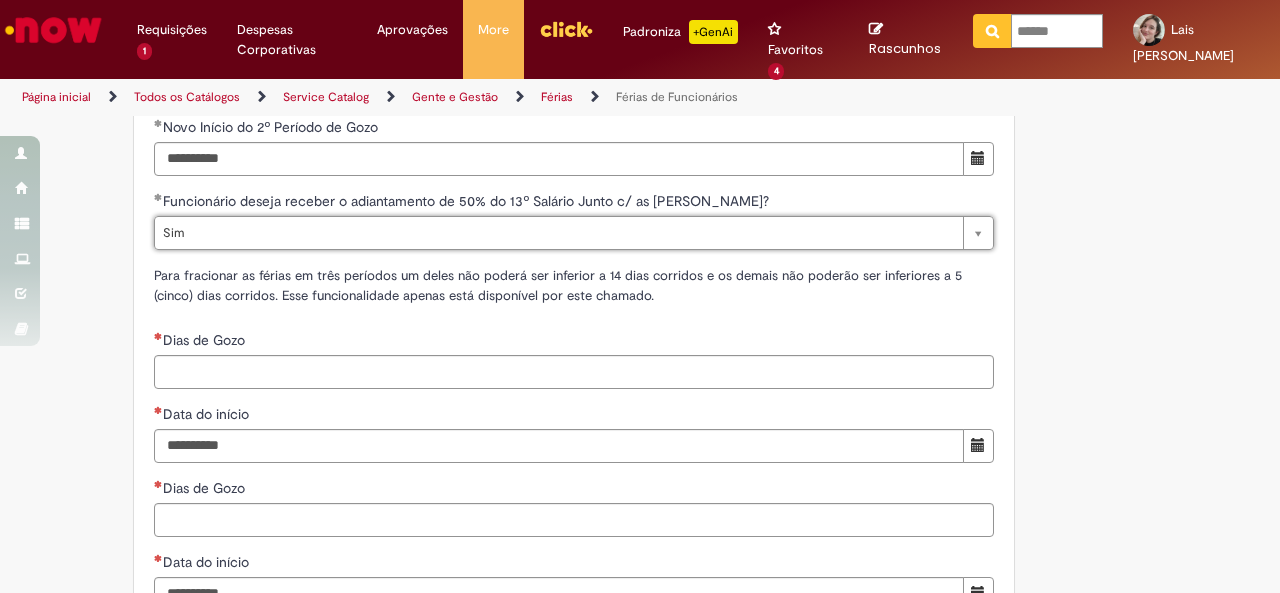 click on "Para fracionar as férias em três períodos um deles não poderá ser inferior a 14 dias corridos e os demais não poderão ser inferiores a 5 (cinco) dias corridos. Esse funcionalidade apenas está disponível por este chamado." at bounding box center (558, 285) 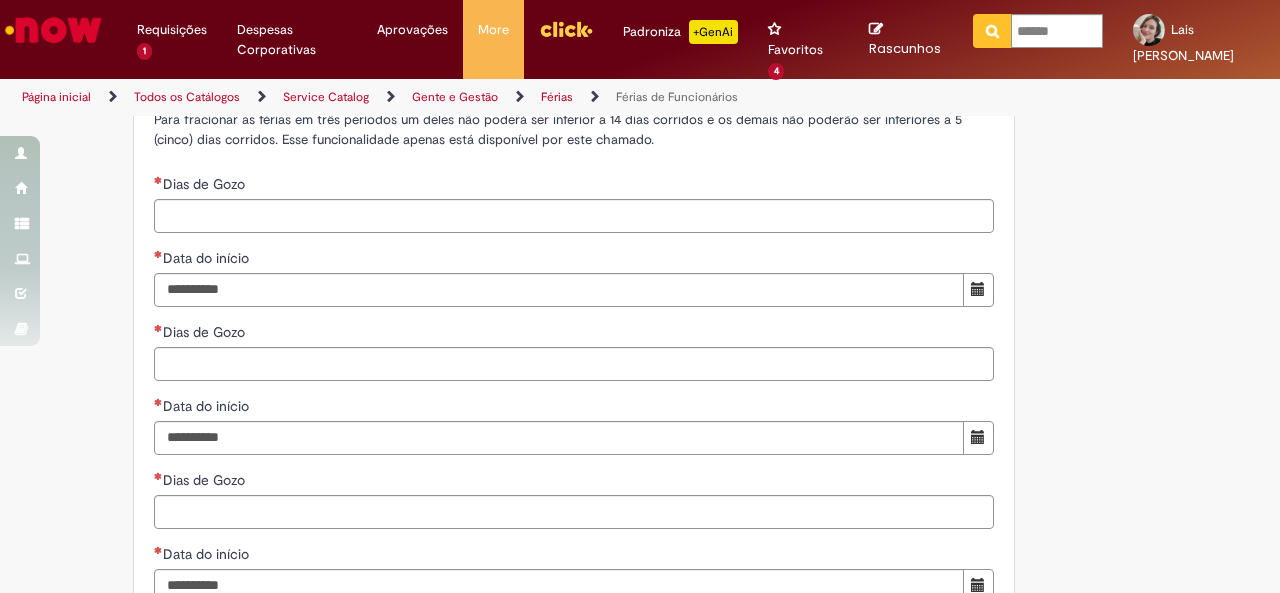 scroll, scrollTop: 2300, scrollLeft: 0, axis: vertical 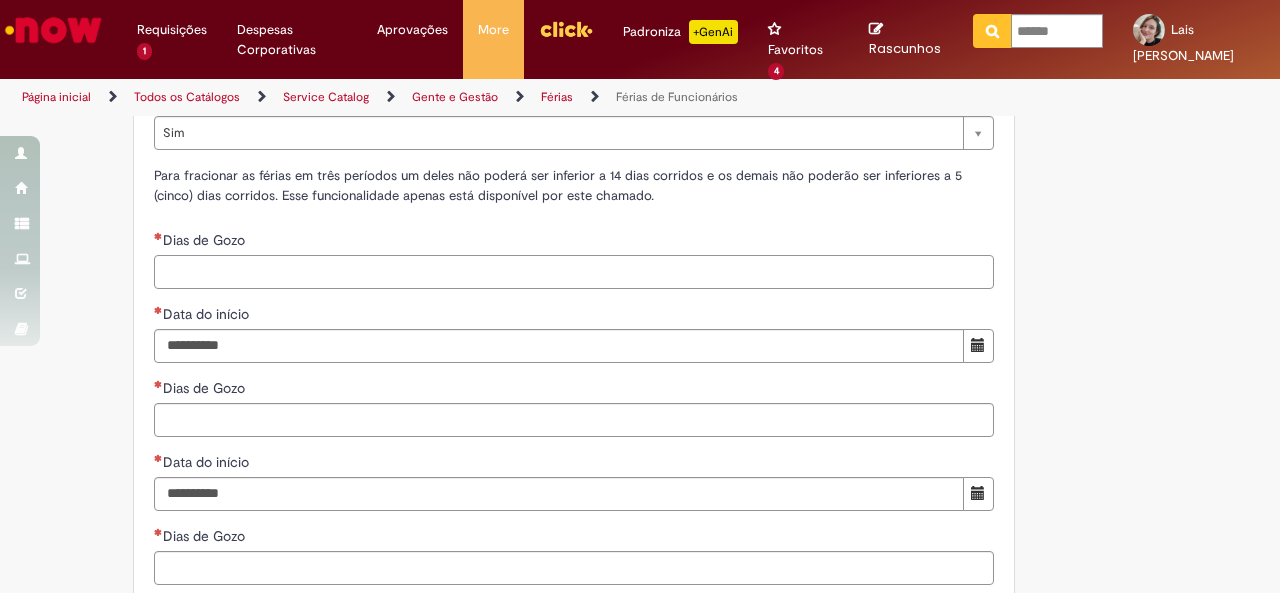 click on "Dias de Gozo" at bounding box center [574, 272] 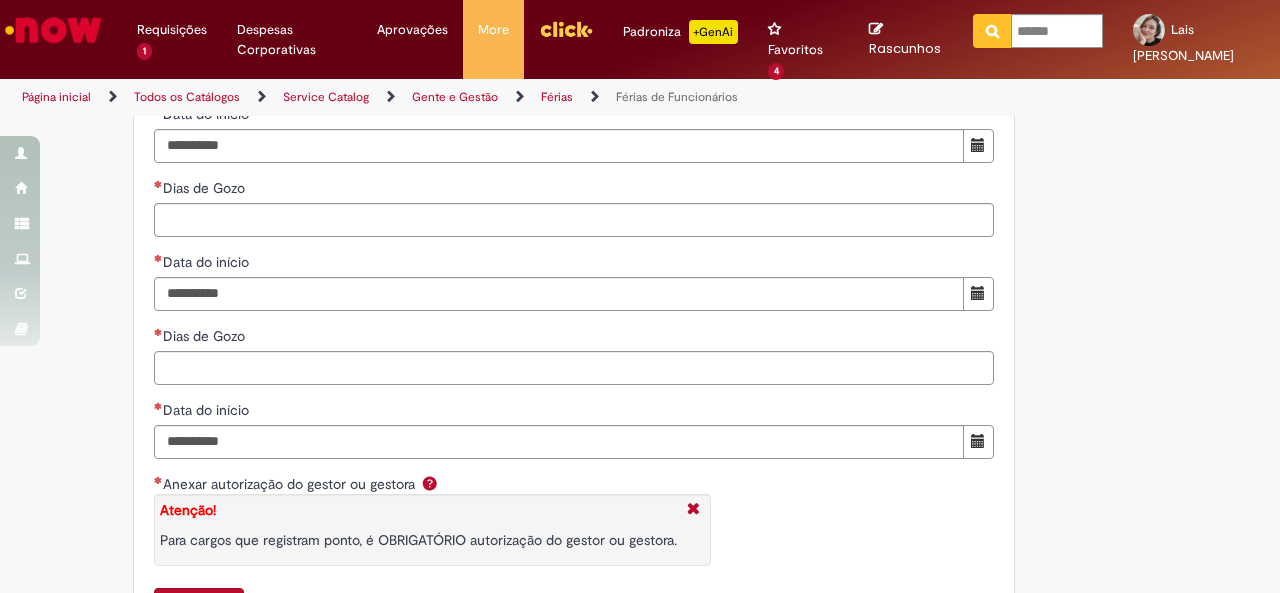 scroll, scrollTop: 2400, scrollLeft: 0, axis: vertical 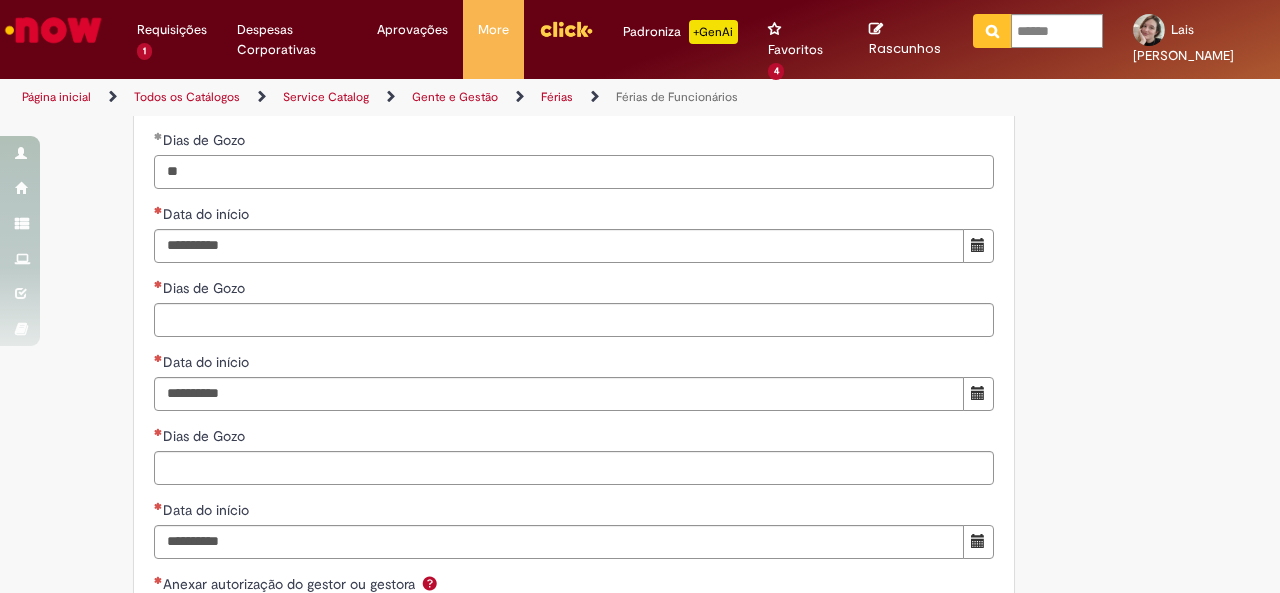 type on "**" 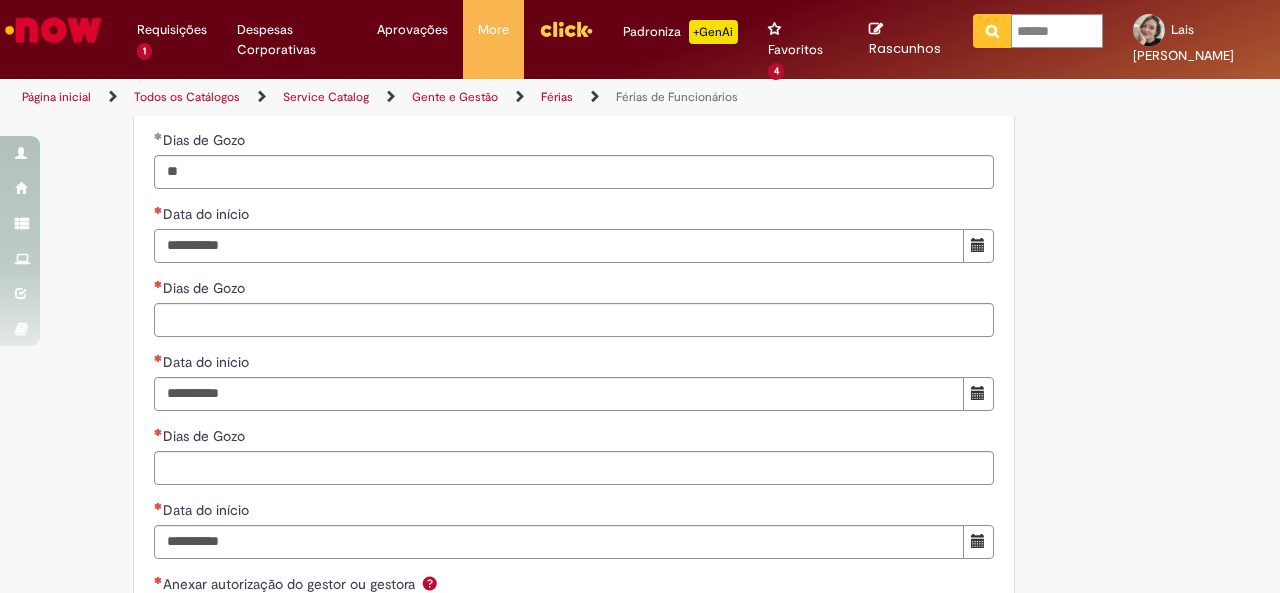 click on "Data do início" at bounding box center (559, 246) 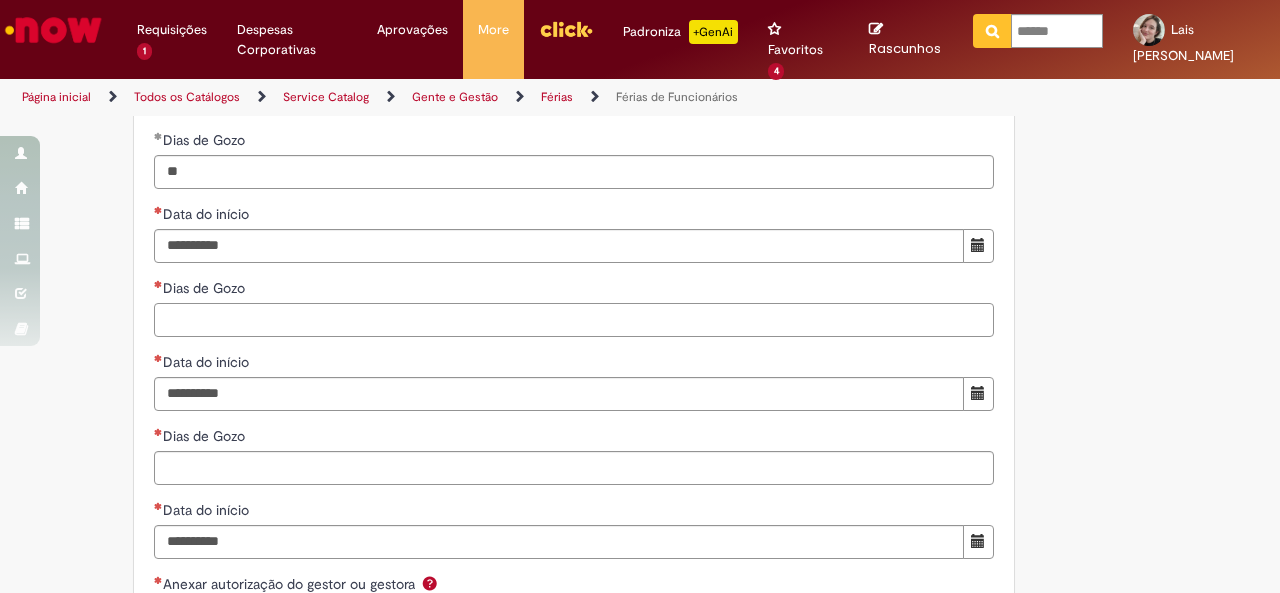 click on "Dias de Gozo" at bounding box center [574, 320] 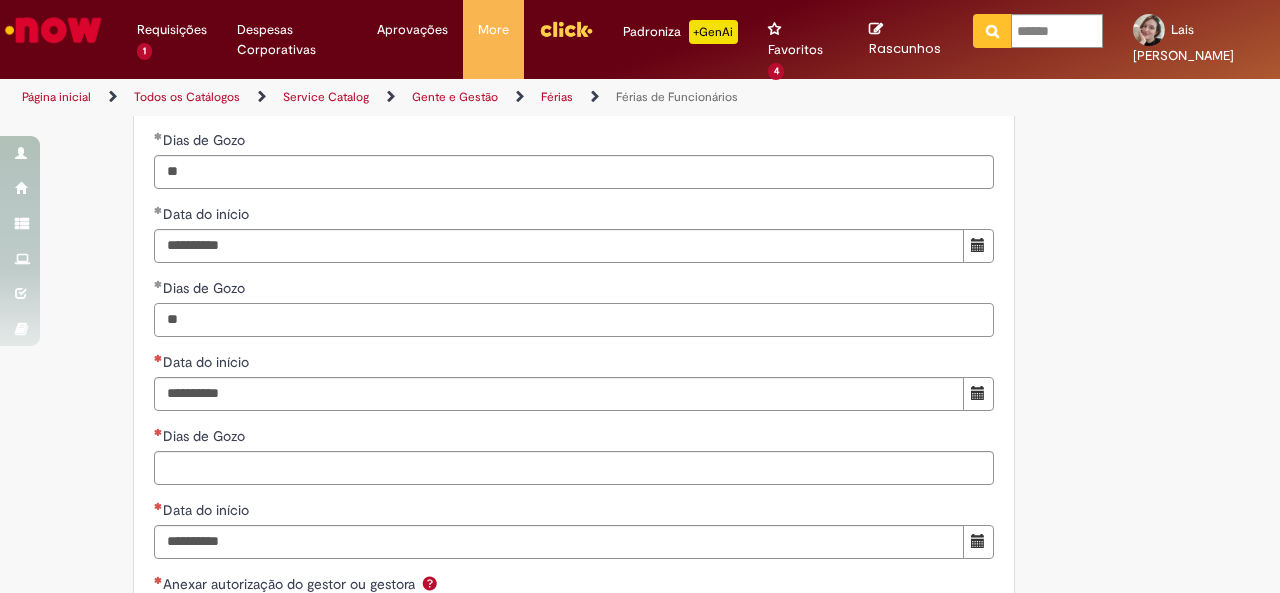 type on "**" 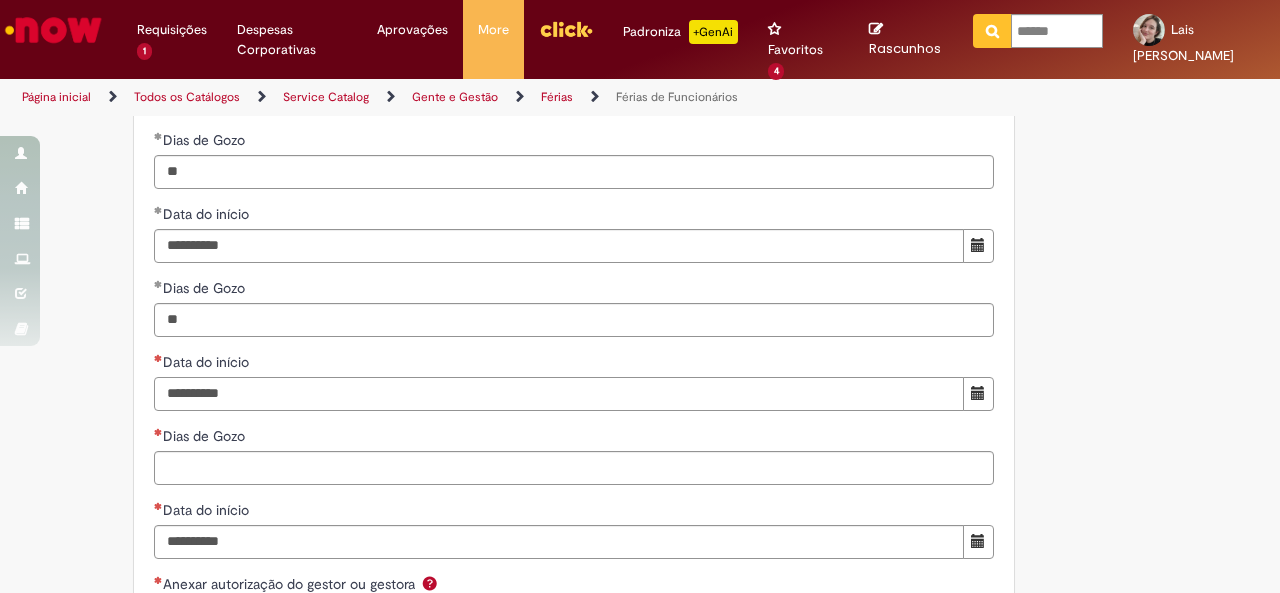 click on "Data do início" at bounding box center (559, 394) 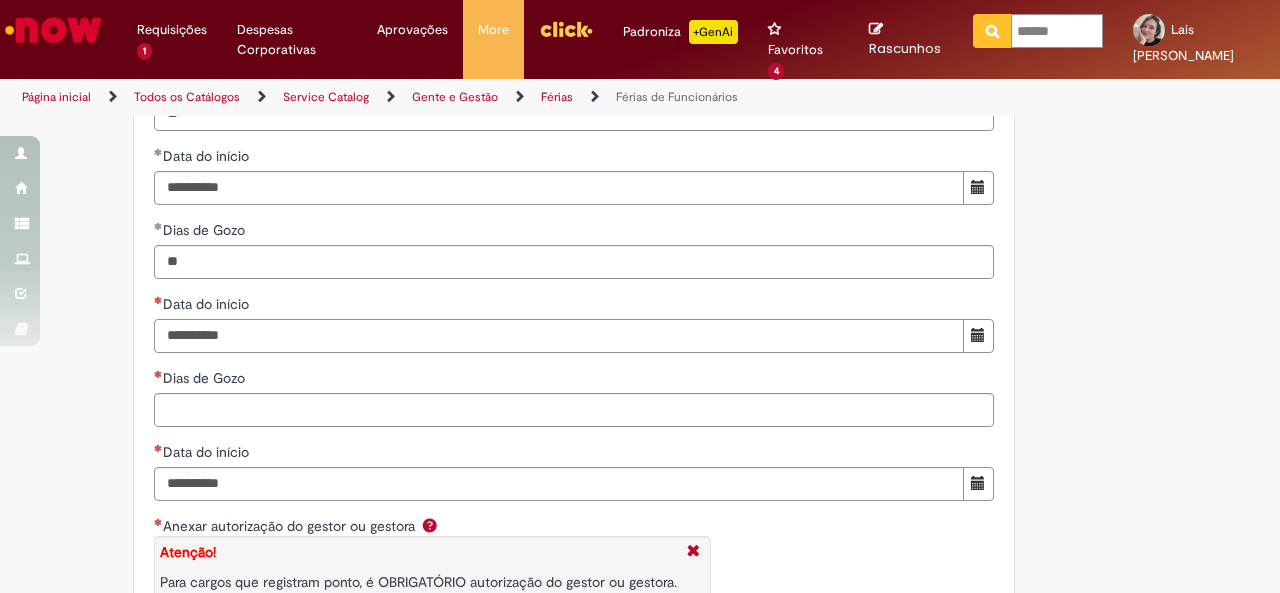 scroll, scrollTop: 2500, scrollLeft: 0, axis: vertical 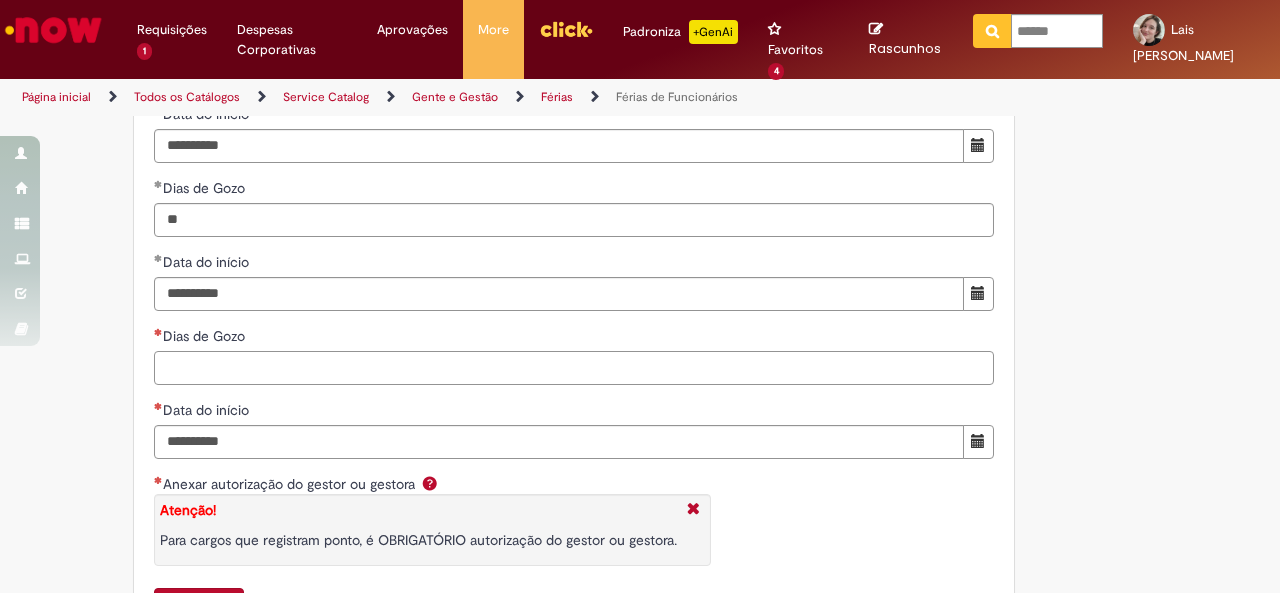 click on "Dias de Gozo" at bounding box center [574, 368] 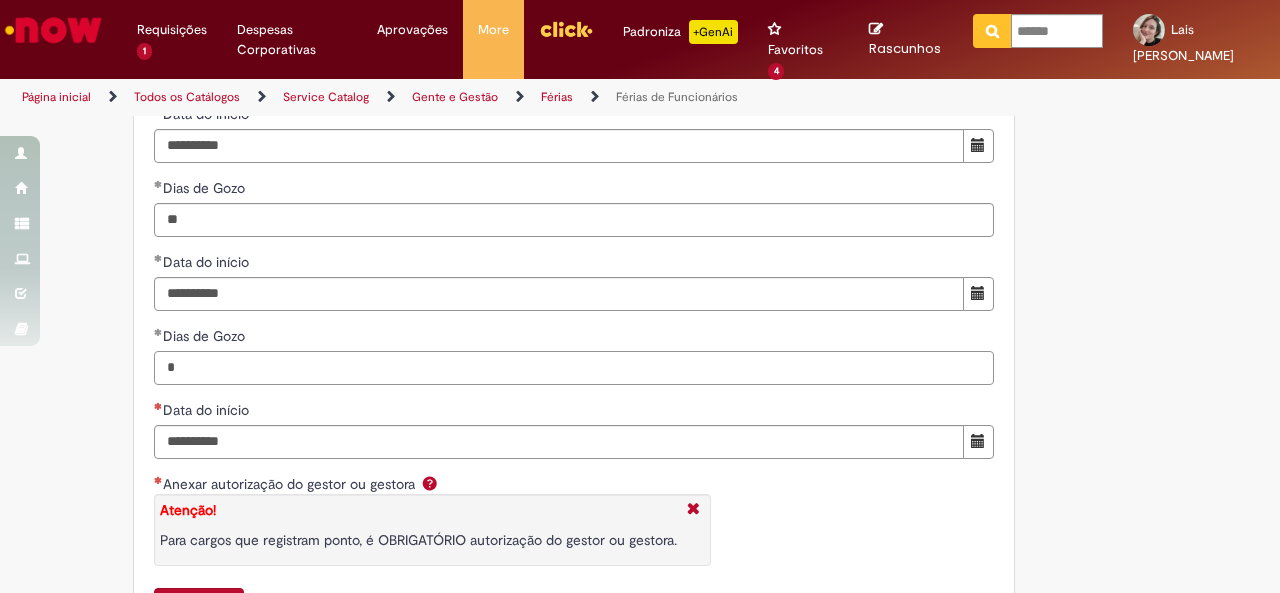 type on "*" 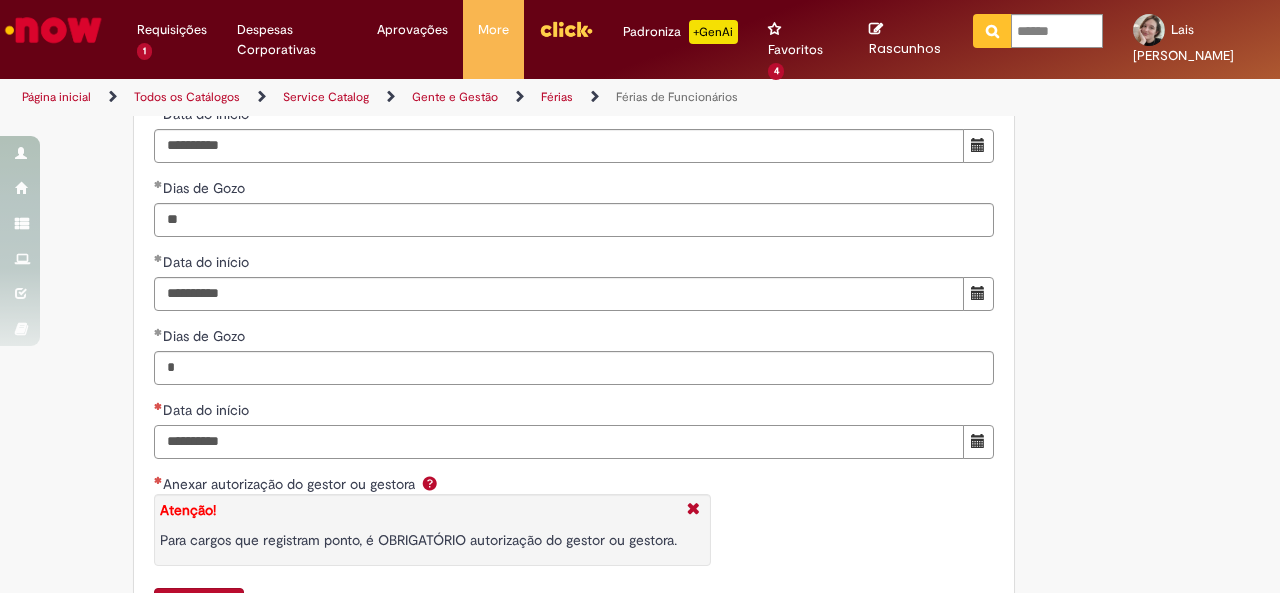 click on "Data do início" at bounding box center [559, 442] 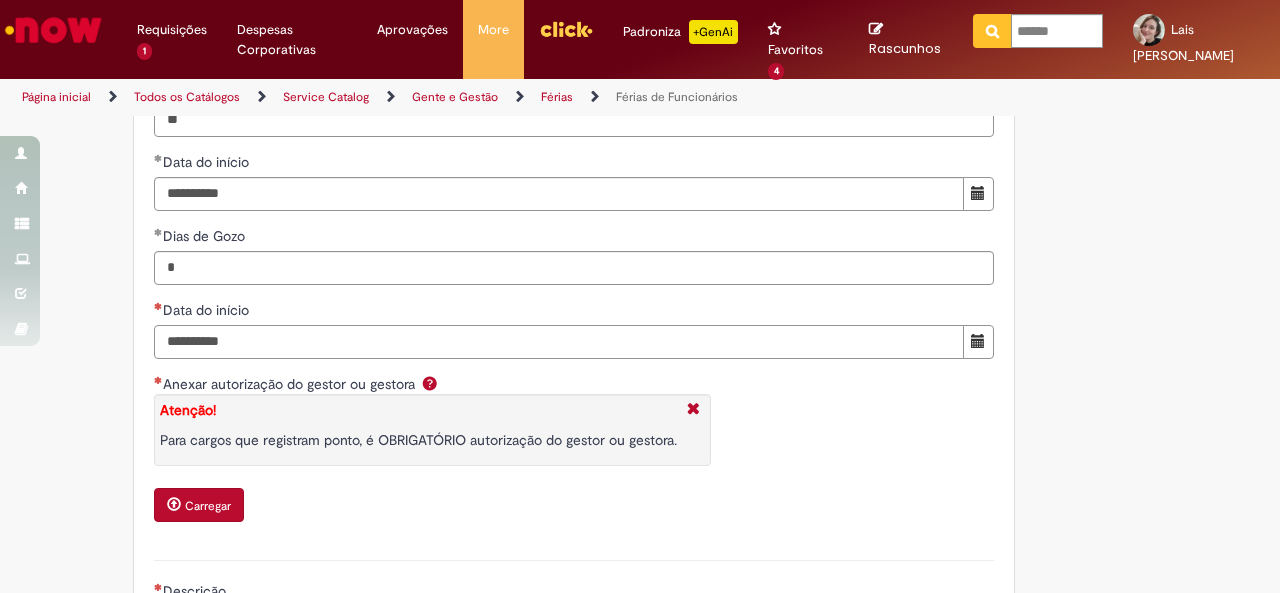 scroll, scrollTop: 2700, scrollLeft: 0, axis: vertical 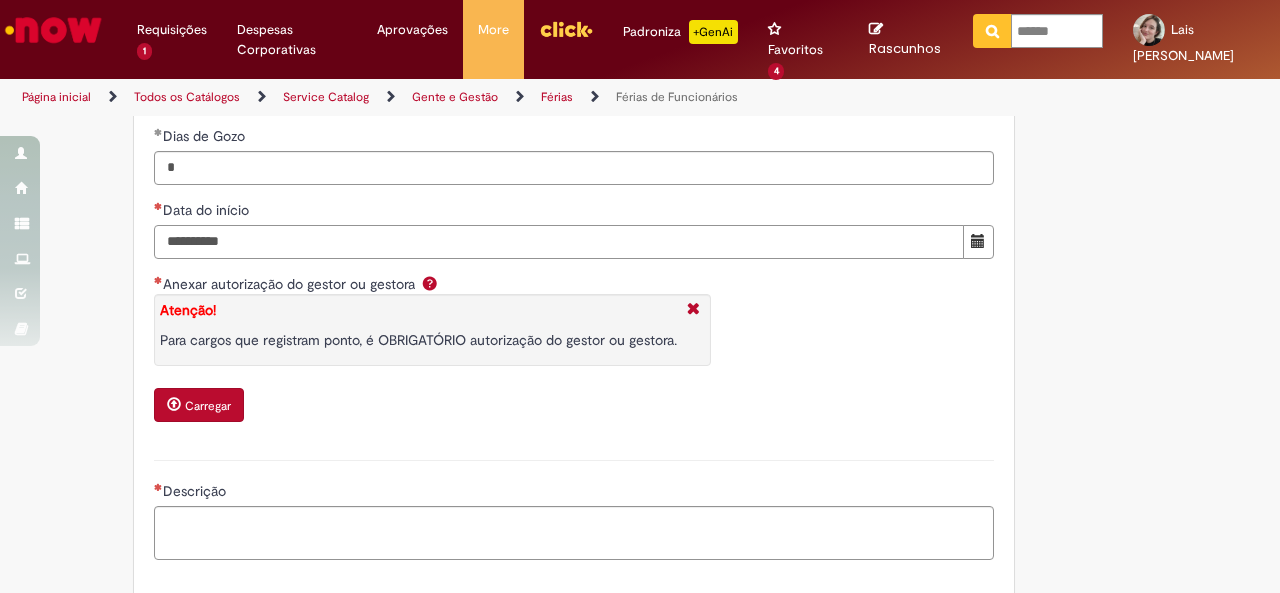 type on "**********" 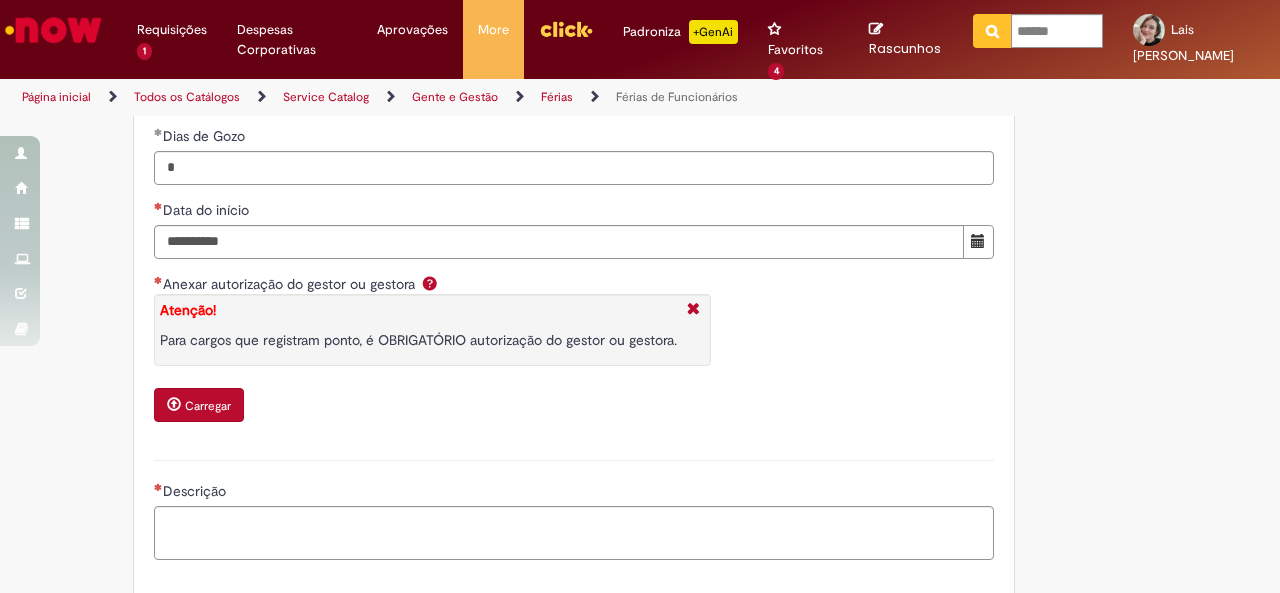 click on "Atenção!" at bounding box center [418, 310] 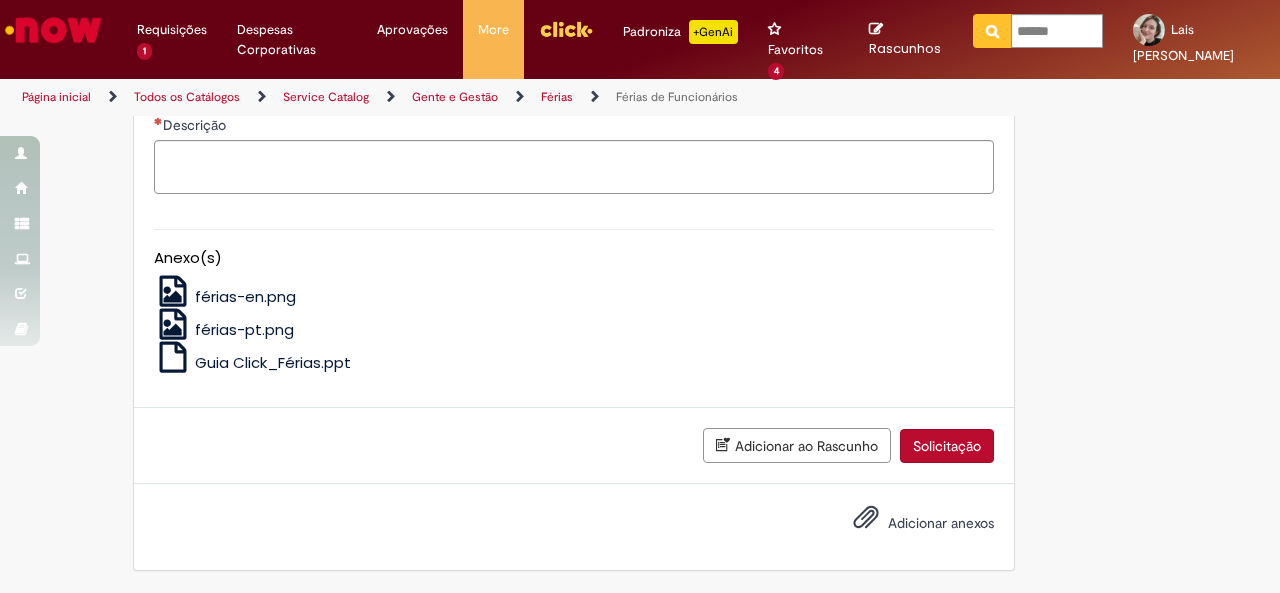 scroll, scrollTop: 2988, scrollLeft: 0, axis: vertical 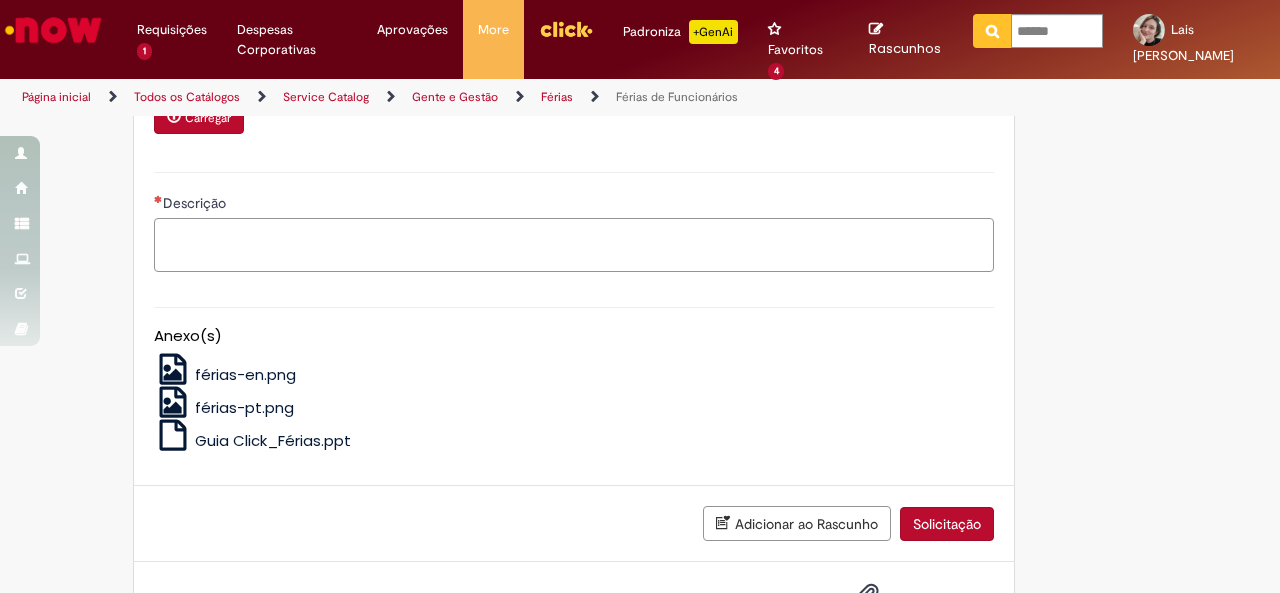 click on "Descrição" at bounding box center [574, 244] 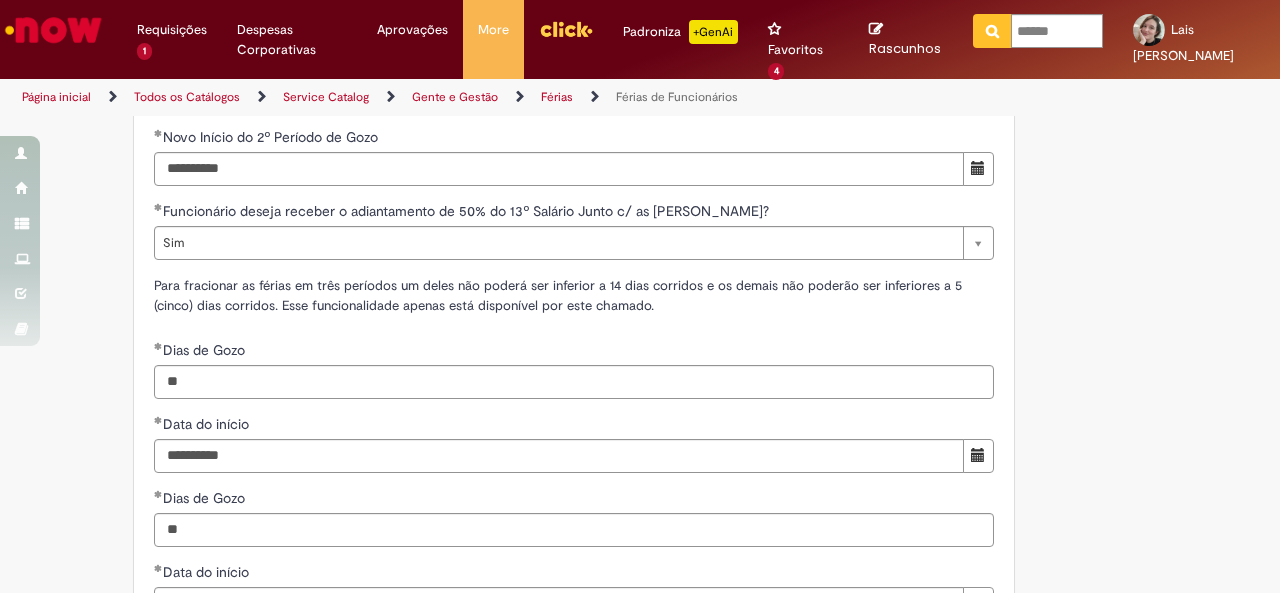 scroll, scrollTop: 2188, scrollLeft: 0, axis: vertical 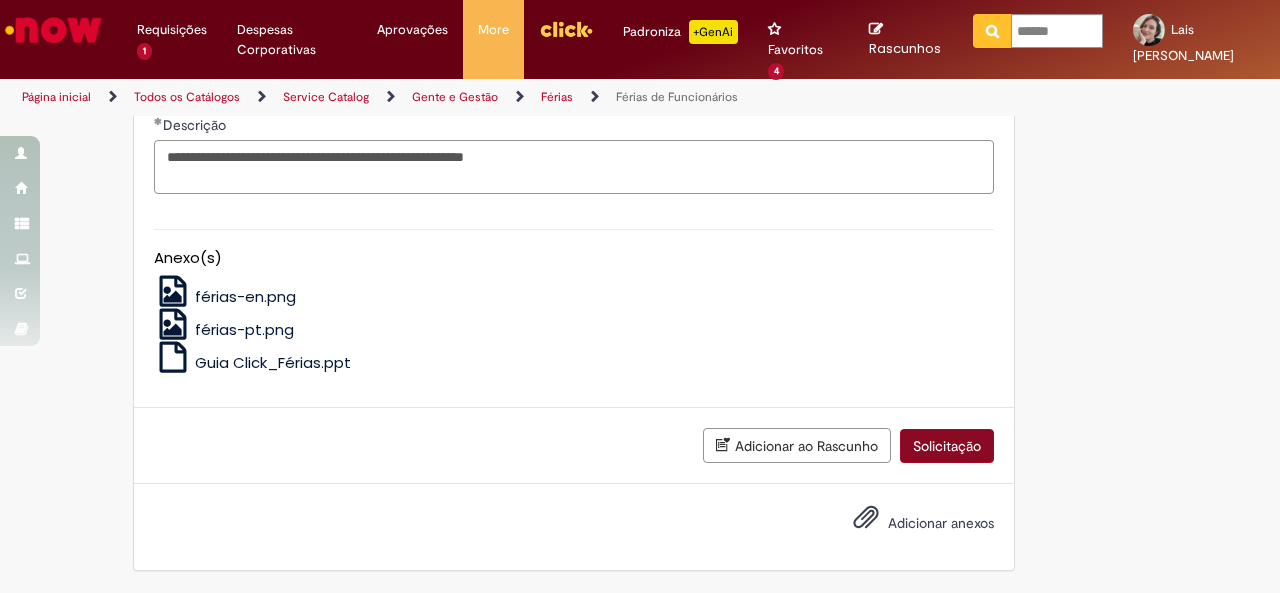 type on "**********" 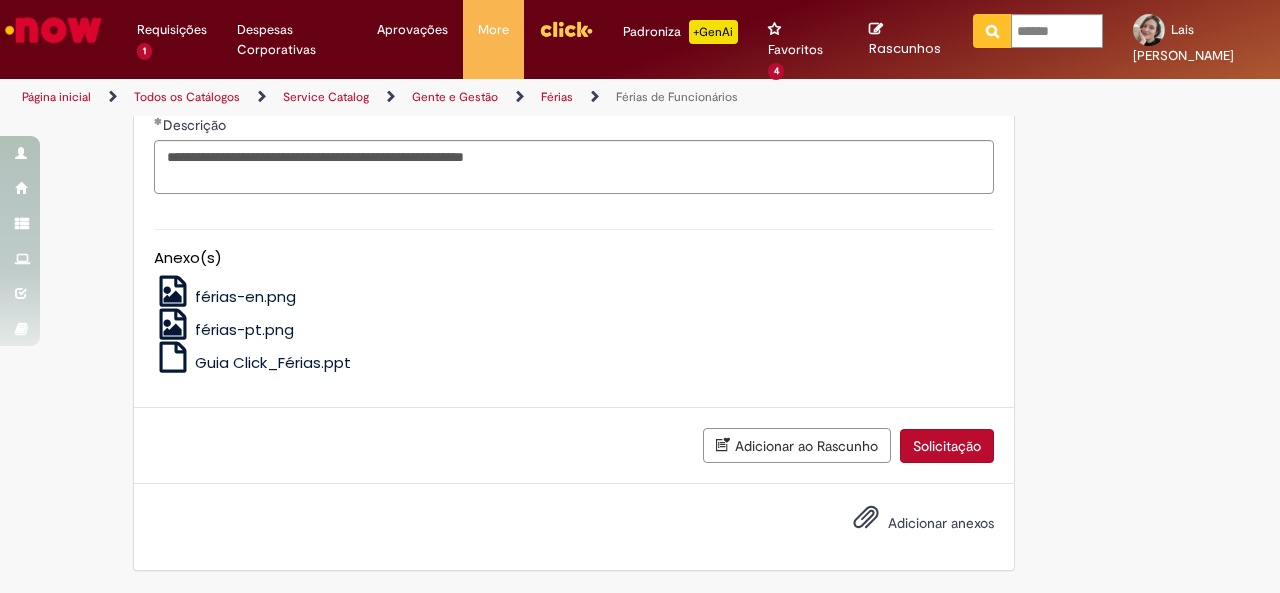 drag, startPoint x: 970, startPoint y: 453, endPoint x: 856, endPoint y: 402, distance: 124.88795 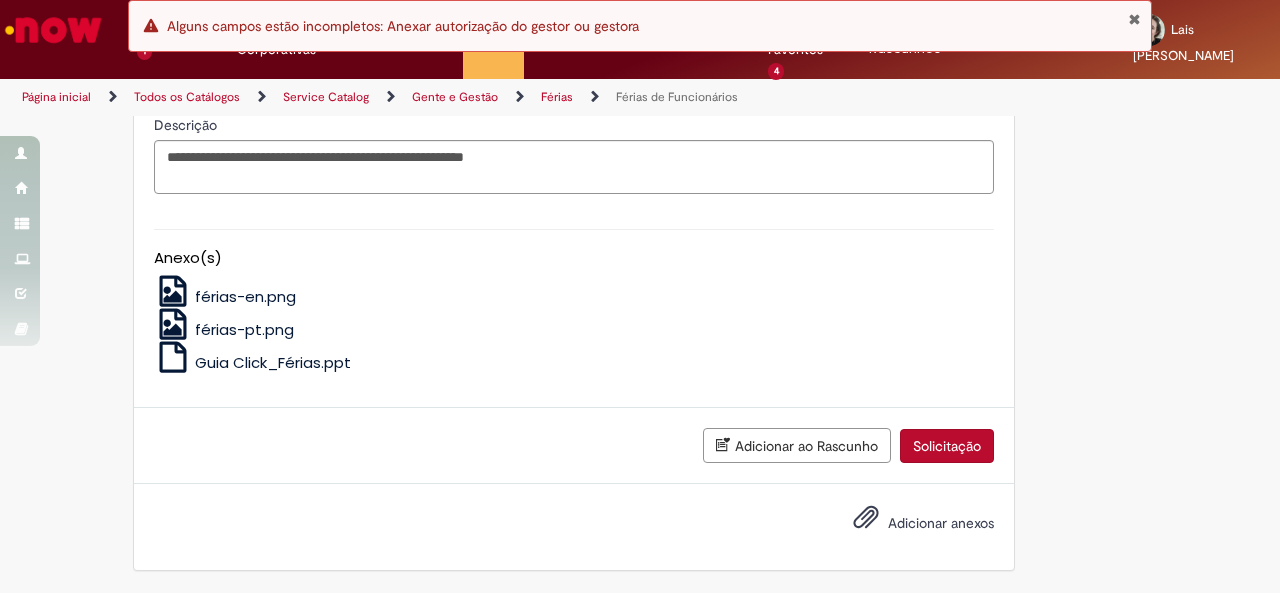 scroll, scrollTop: 3088, scrollLeft: 0, axis: vertical 